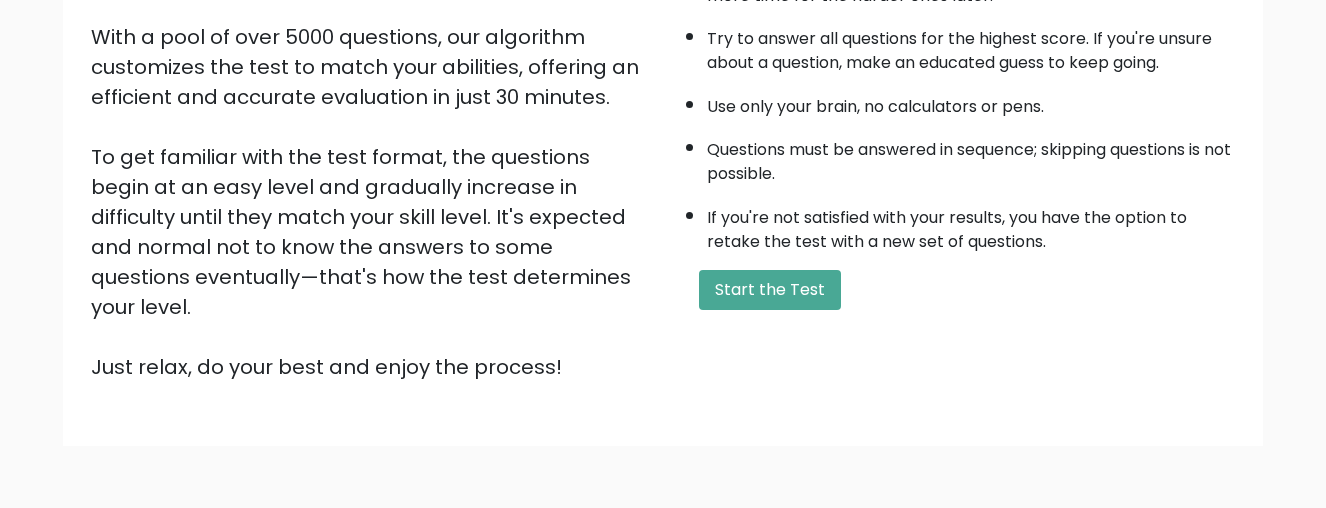 scroll, scrollTop: 408, scrollLeft: 0, axis: vertical 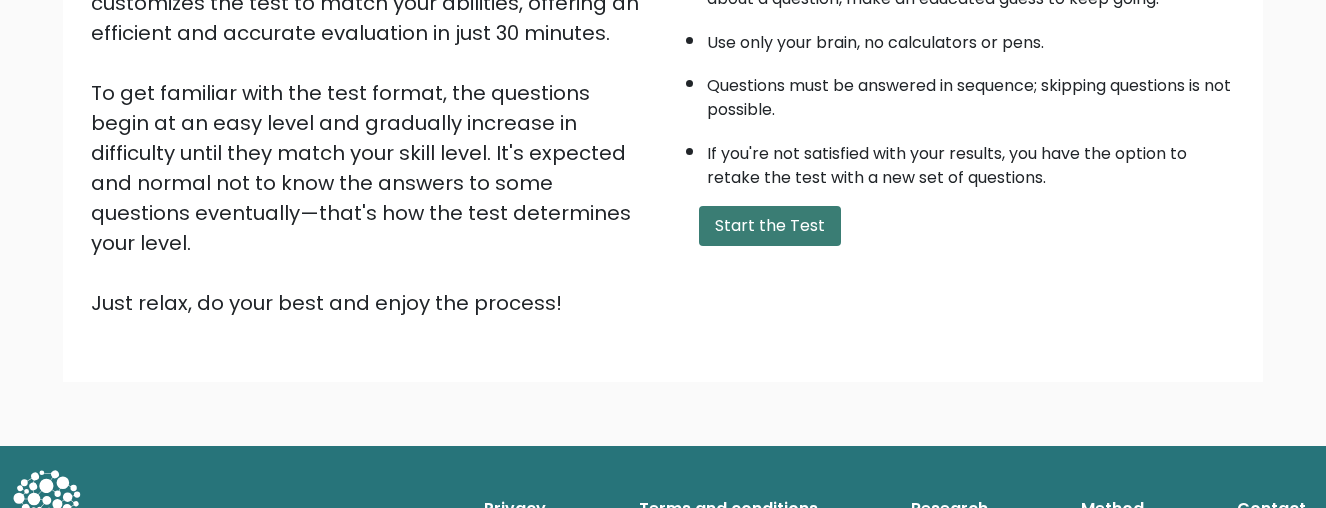 click on "Start the Test" at bounding box center (770, 226) 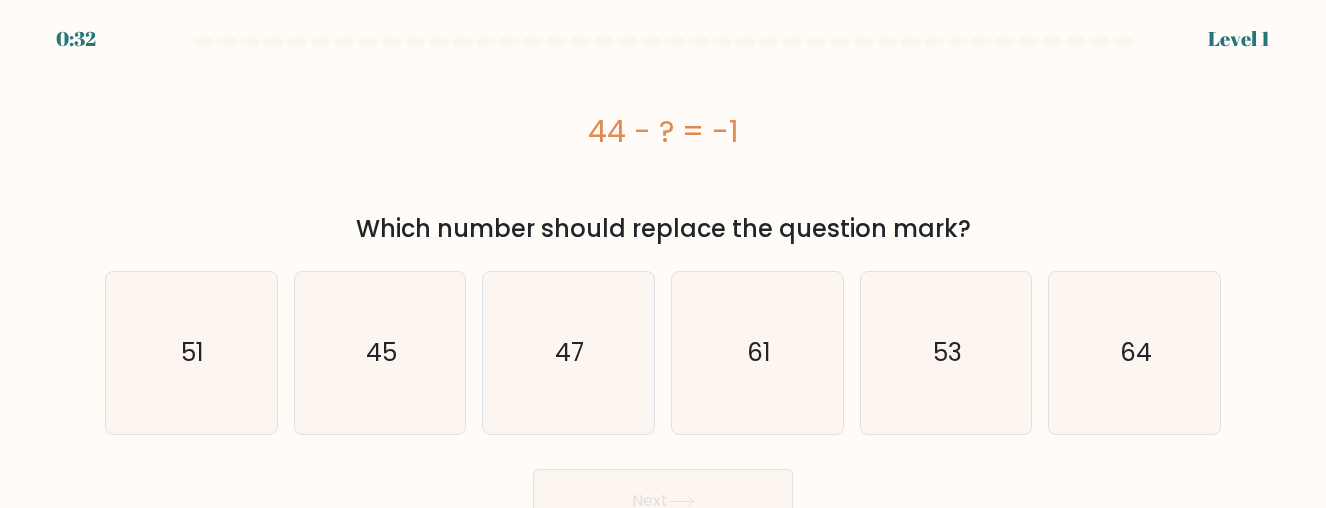 scroll, scrollTop: 27, scrollLeft: 0, axis: vertical 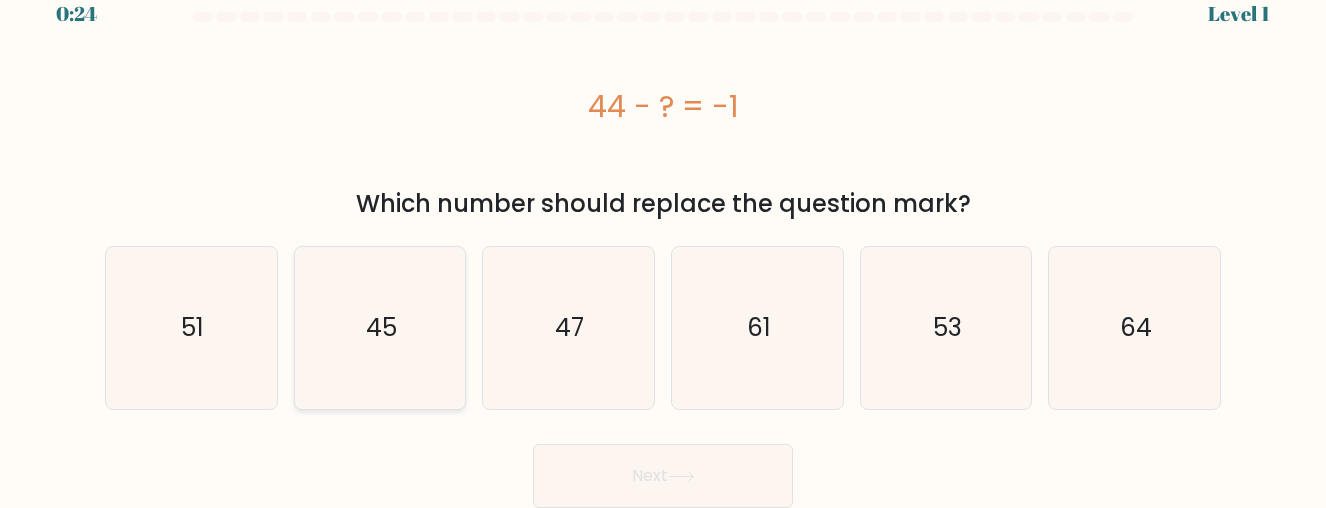 click on "45" 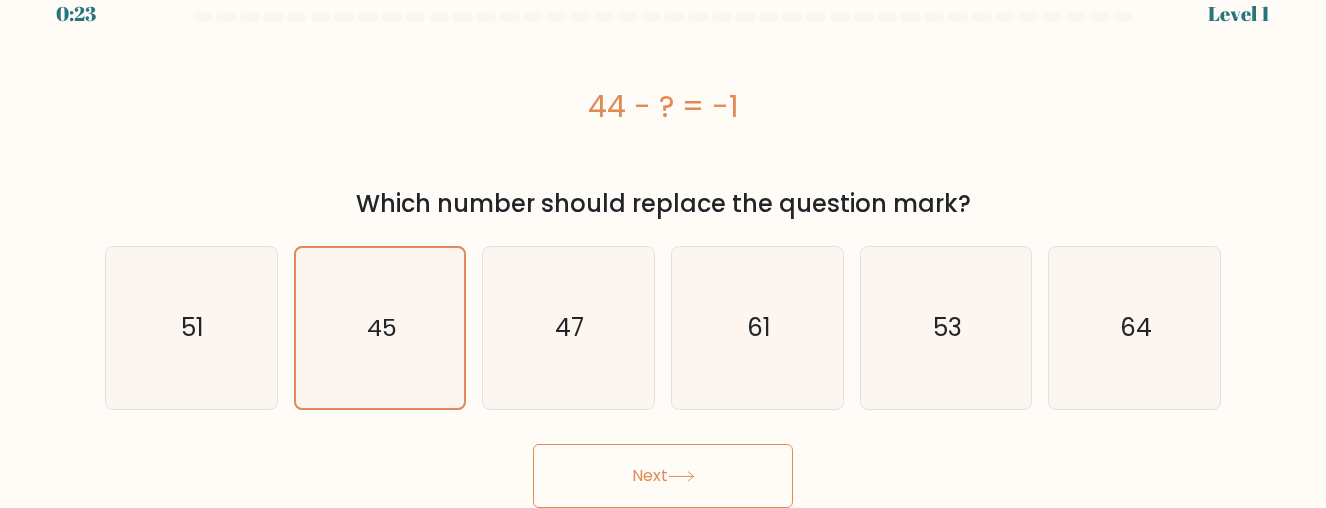 click on "Next" at bounding box center [663, 476] 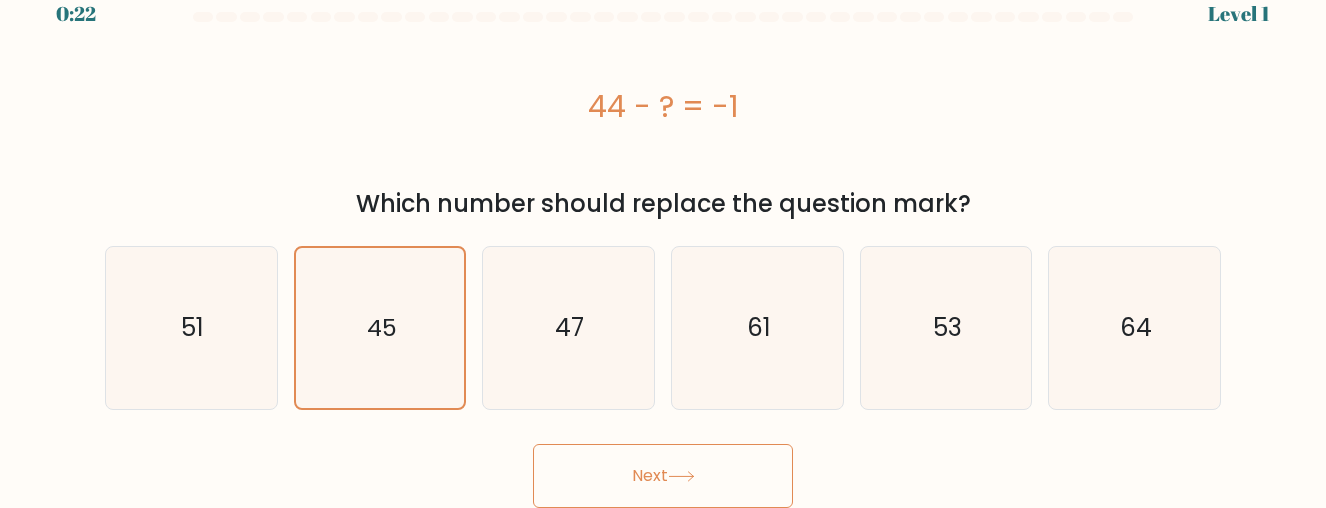 scroll, scrollTop: 4, scrollLeft: 0, axis: vertical 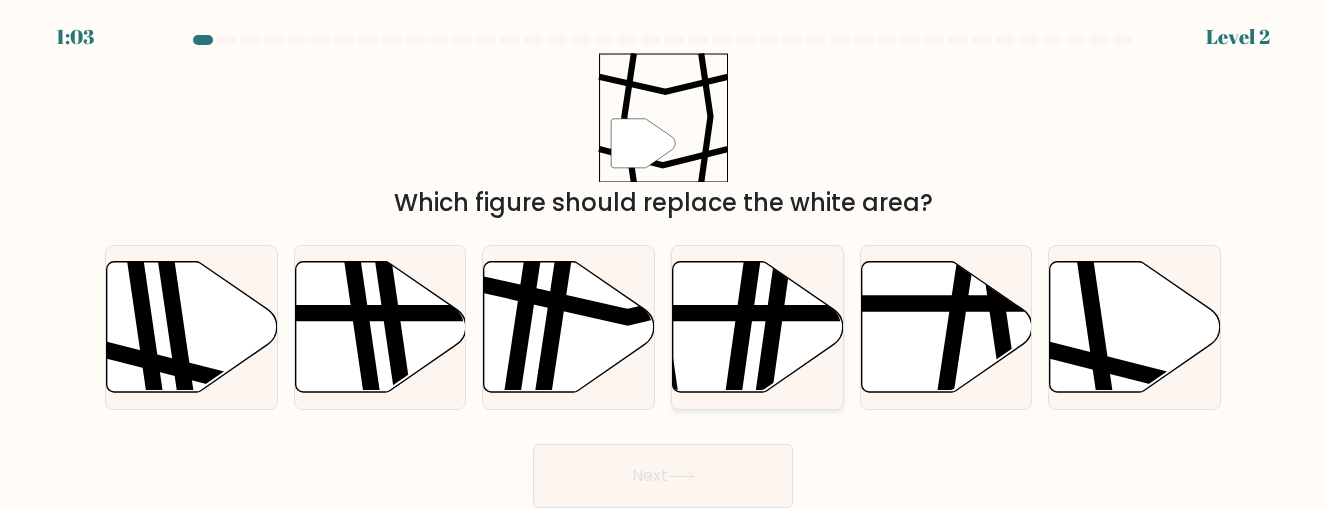 click 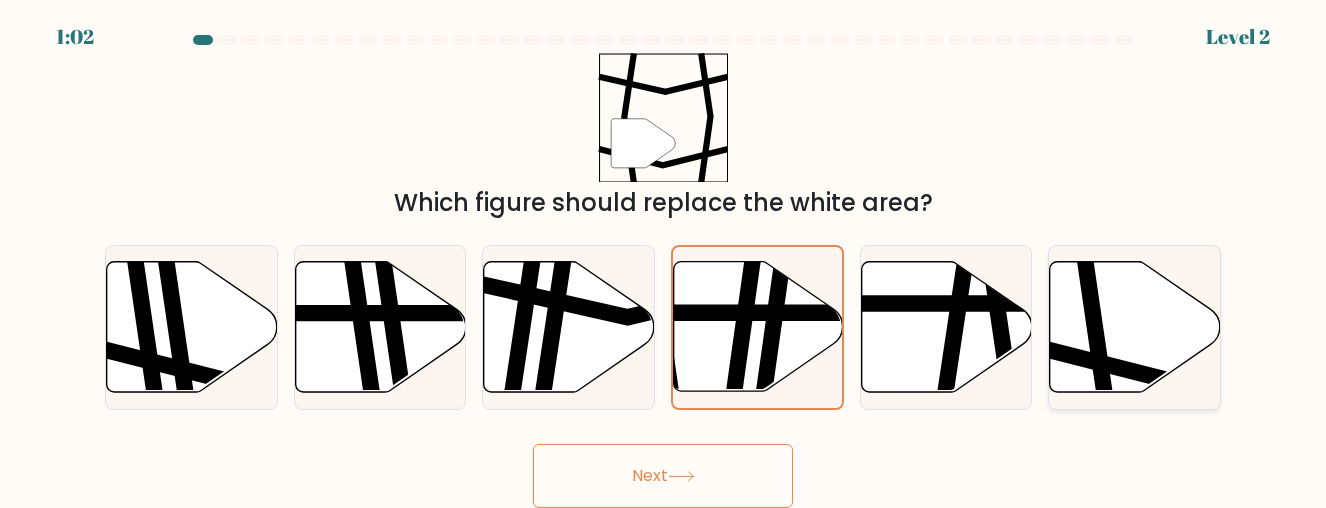 click 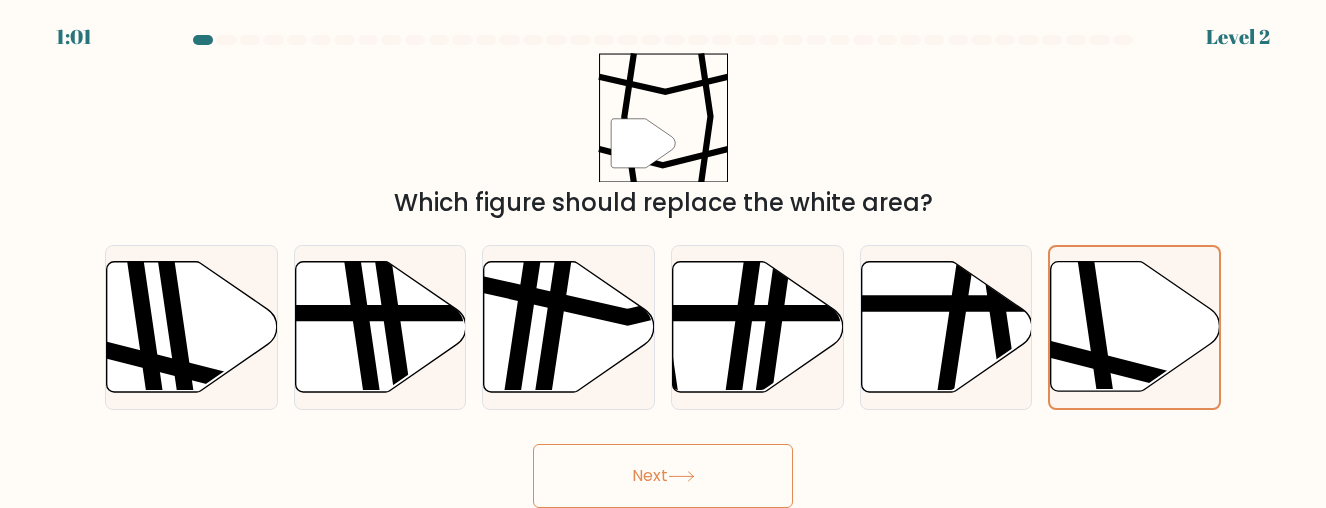 click on "Next" at bounding box center (663, 476) 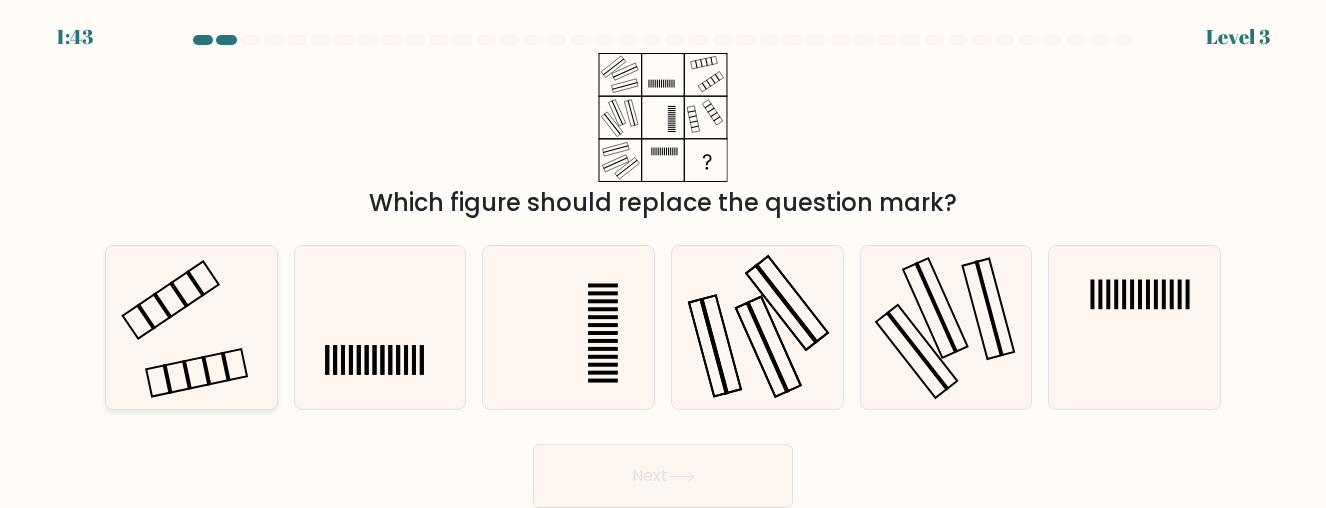 click 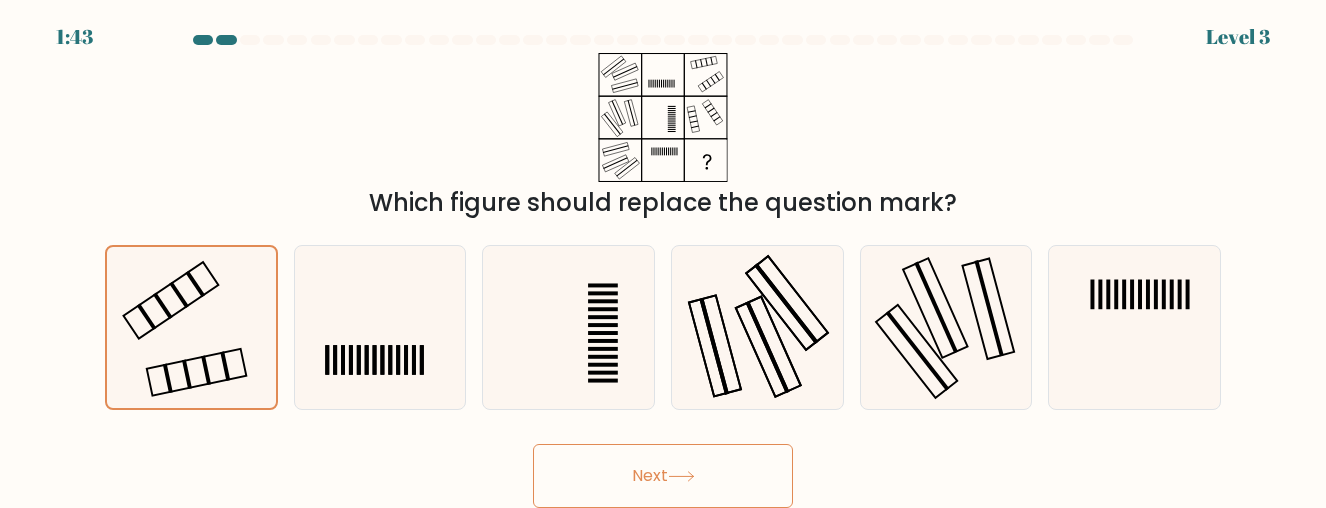 click on "Next" at bounding box center (663, 476) 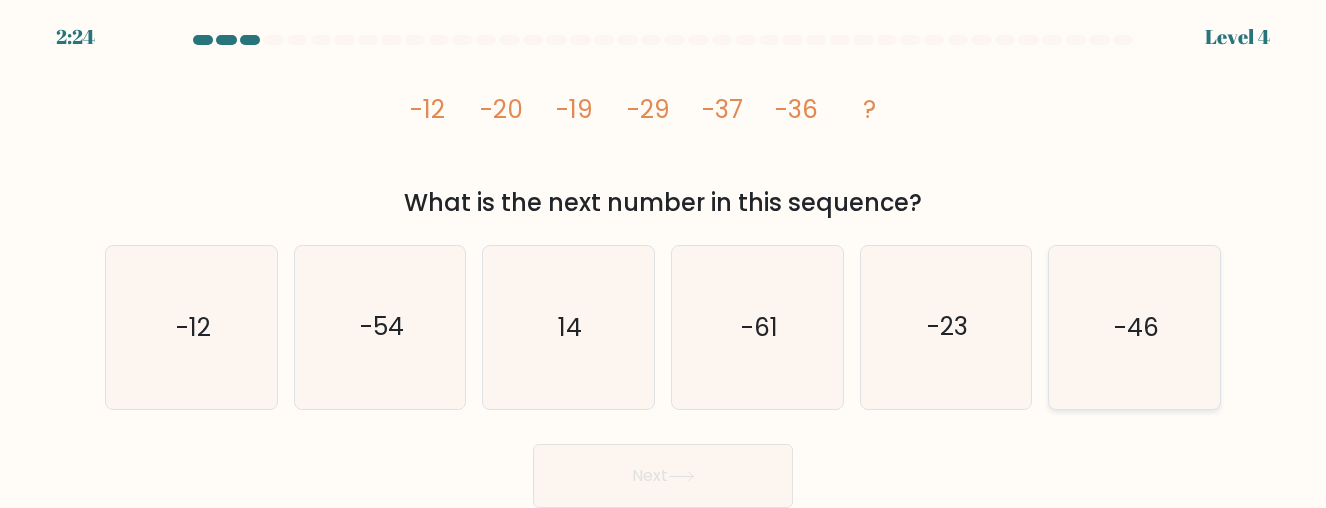 click on "-46" 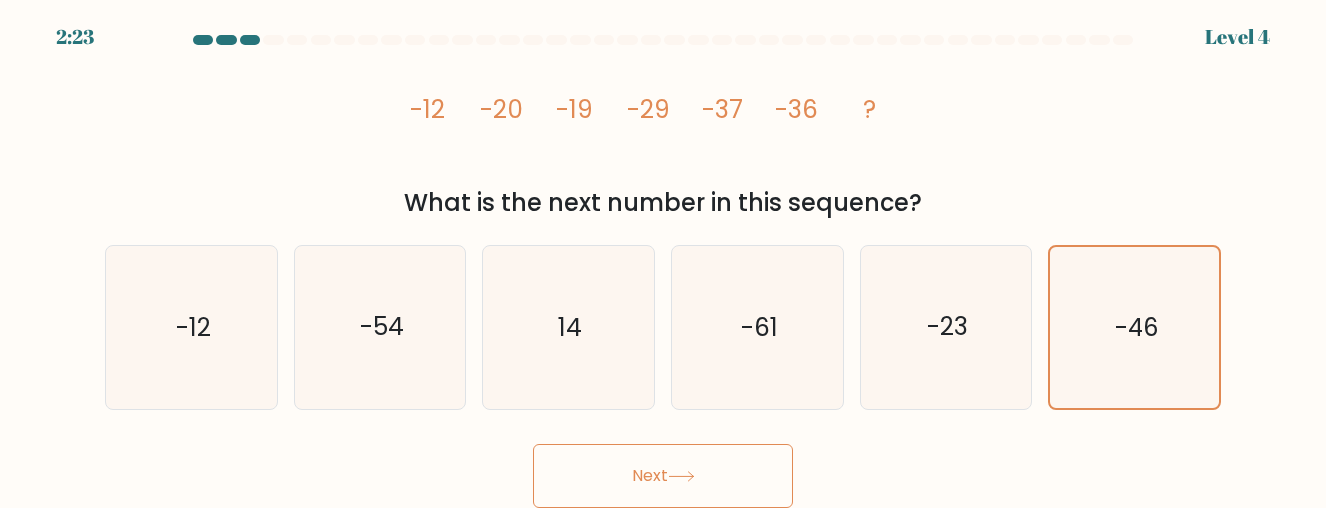 click on "Next" at bounding box center [663, 476] 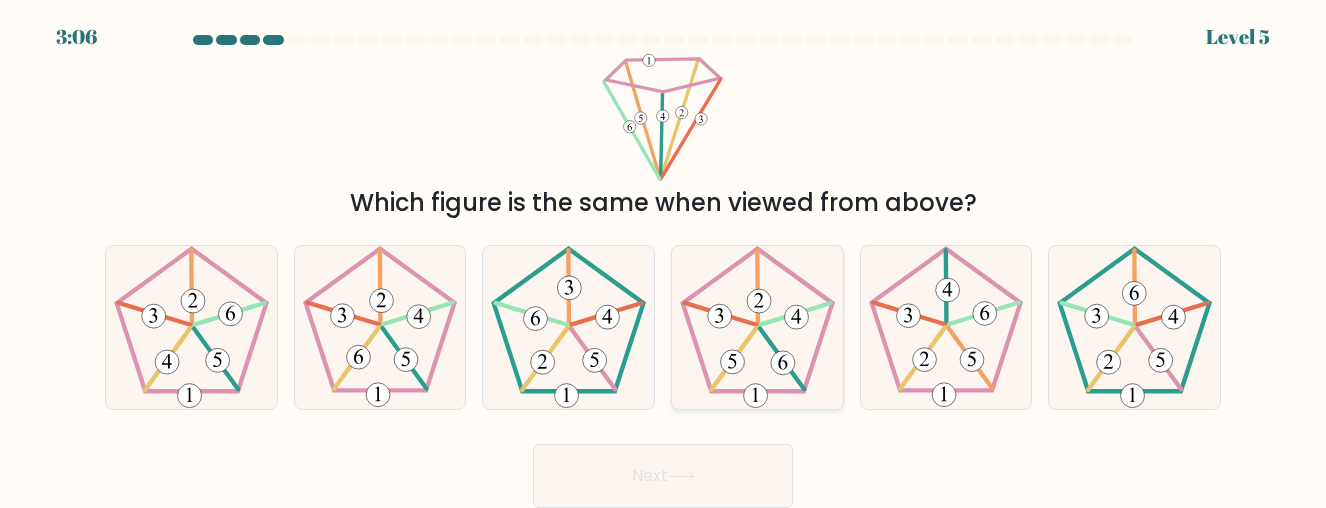 click 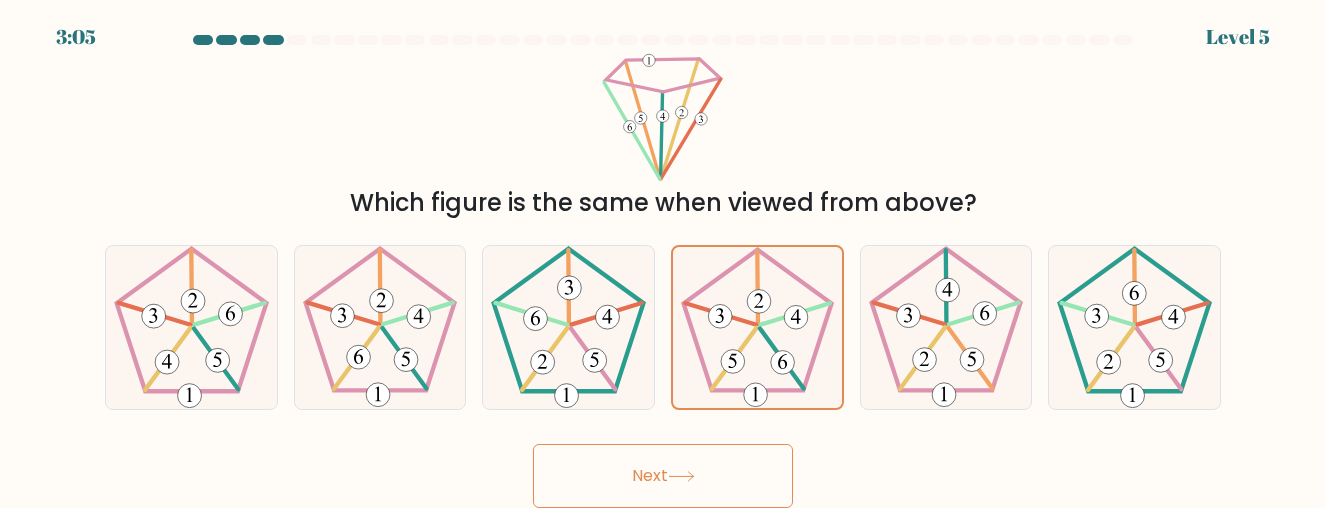 click on "Next" at bounding box center (663, 476) 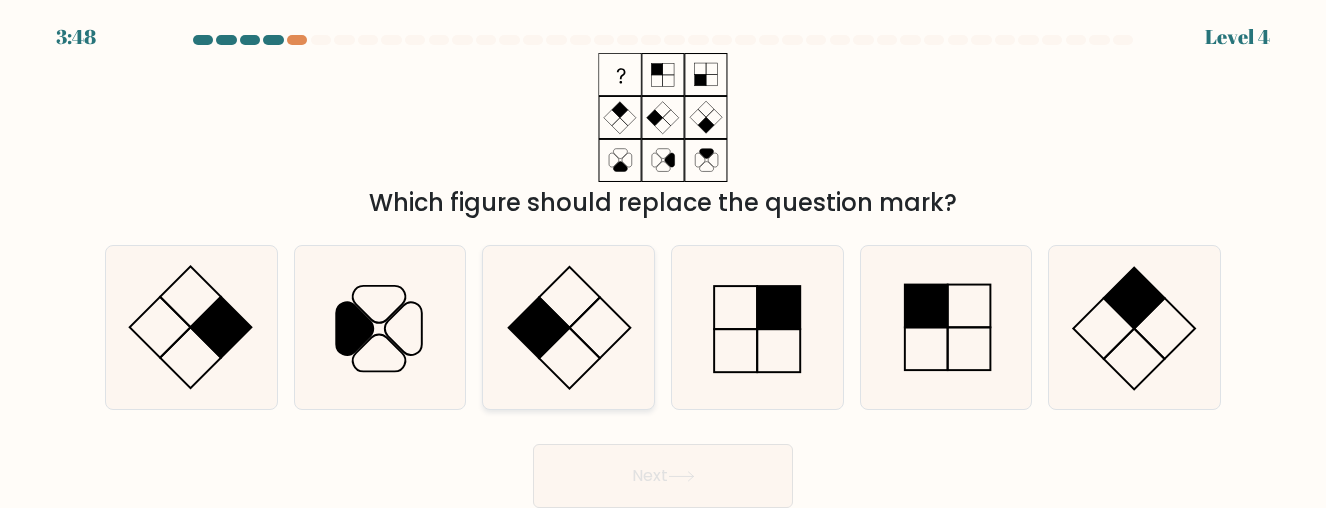click 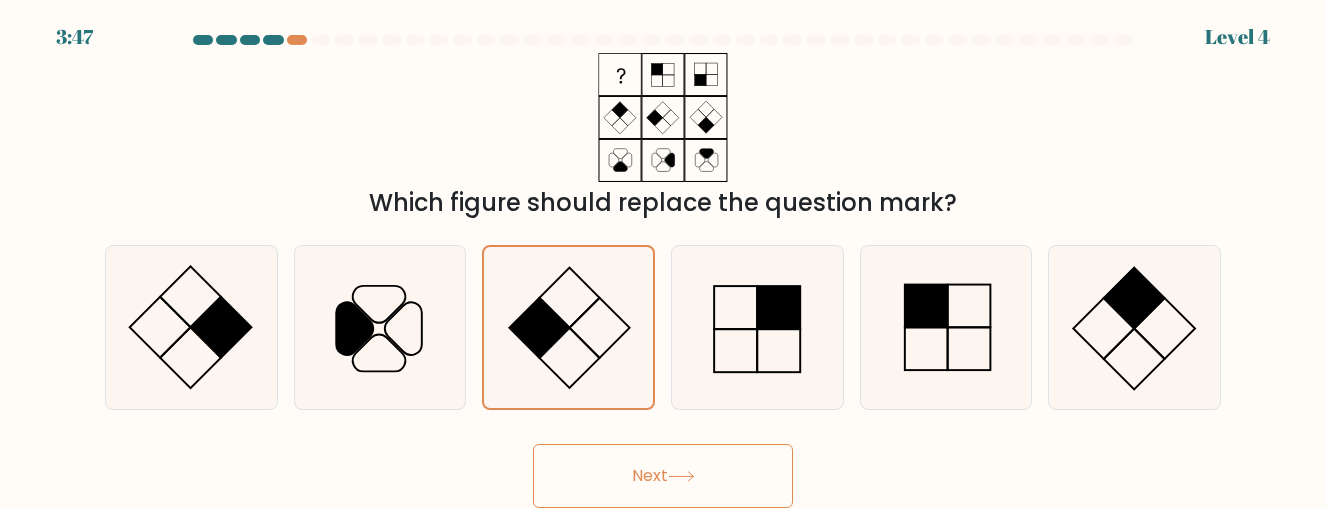 click on "Next" at bounding box center (663, 476) 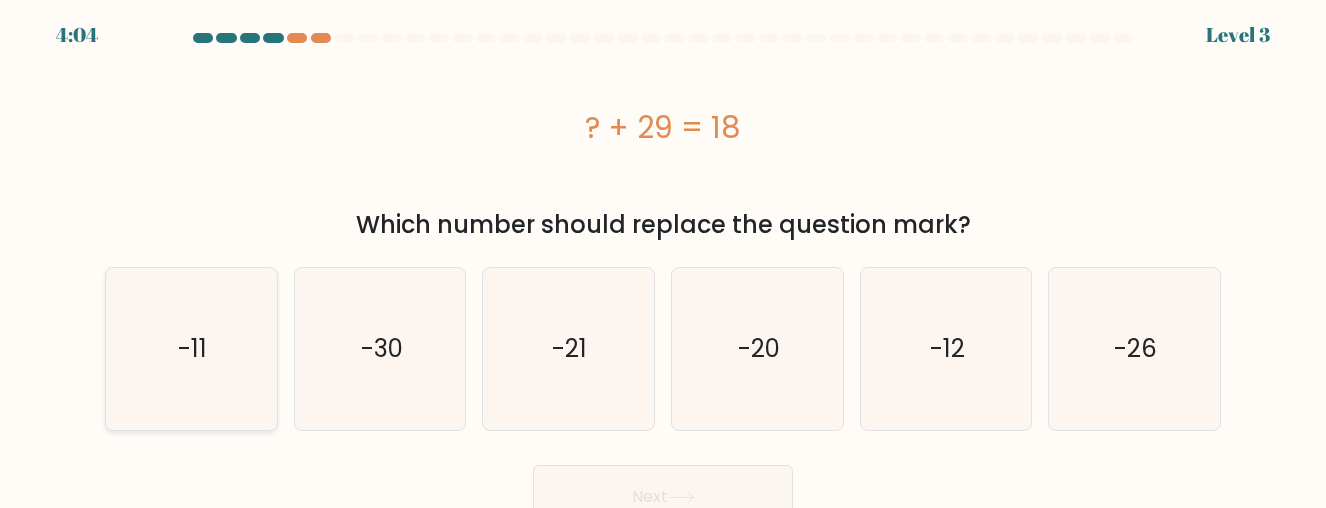 click on "-11" 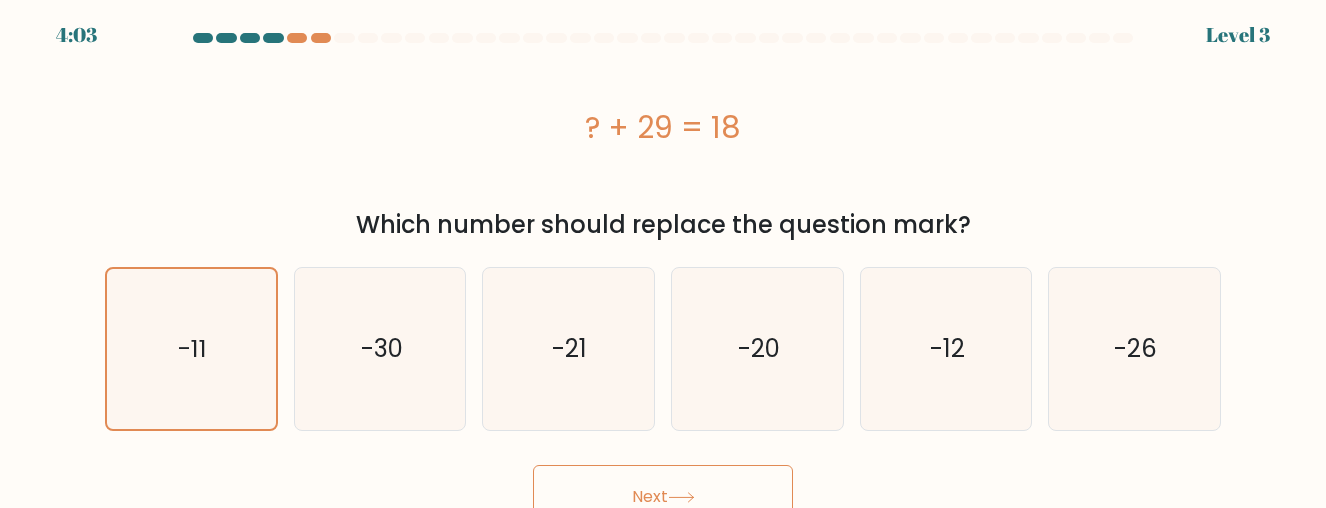 click on "Next" at bounding box center [663, 497] 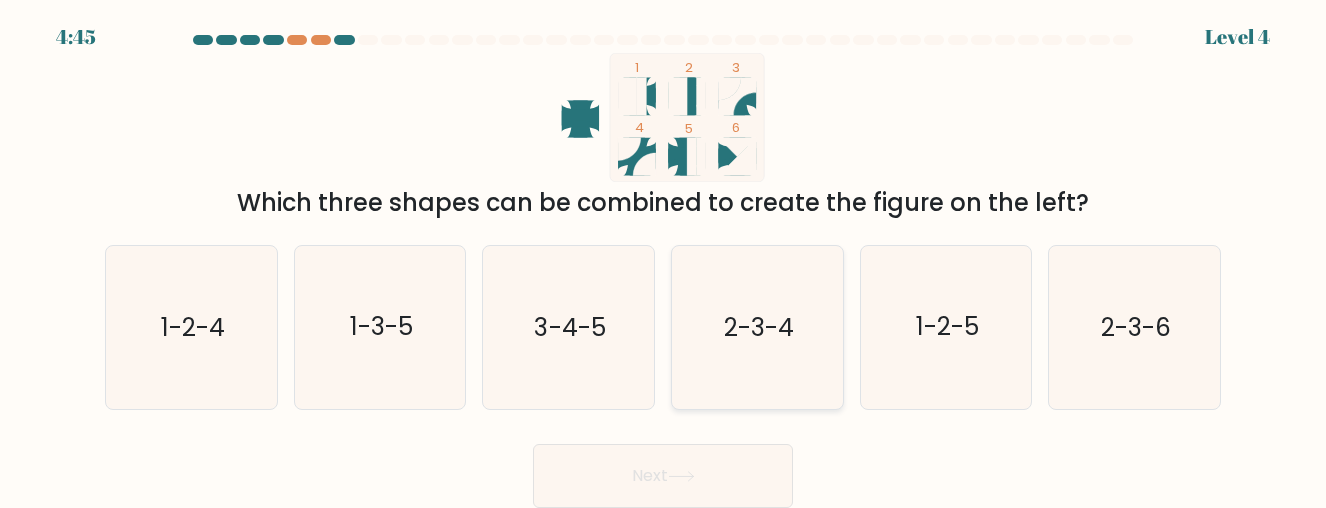 click on "2-3-4" 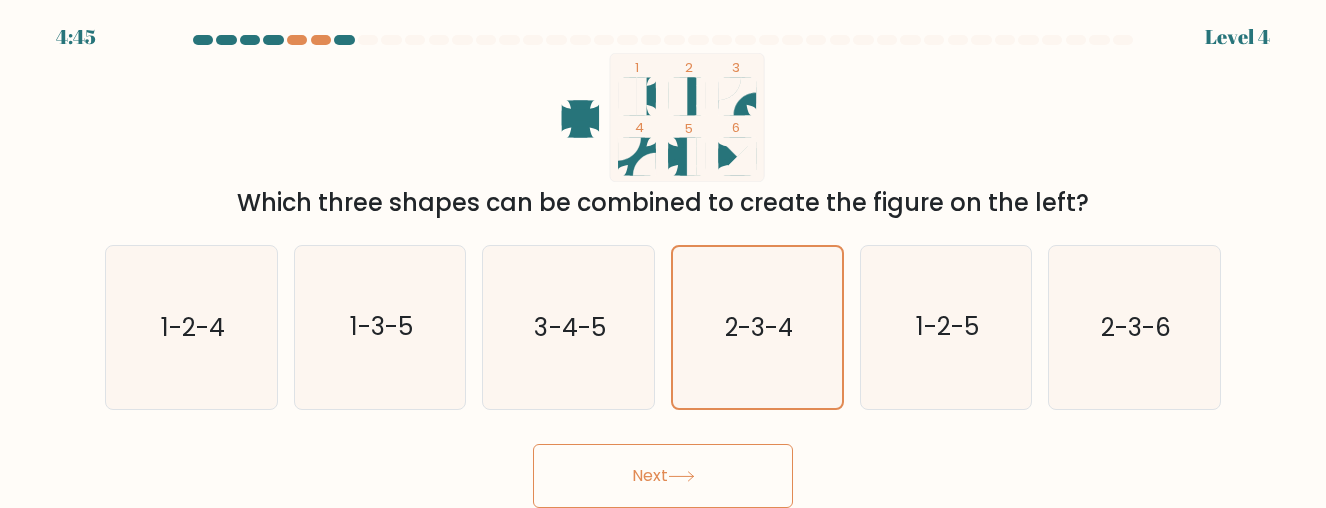click on "Next" at bounding box center (663, 476) 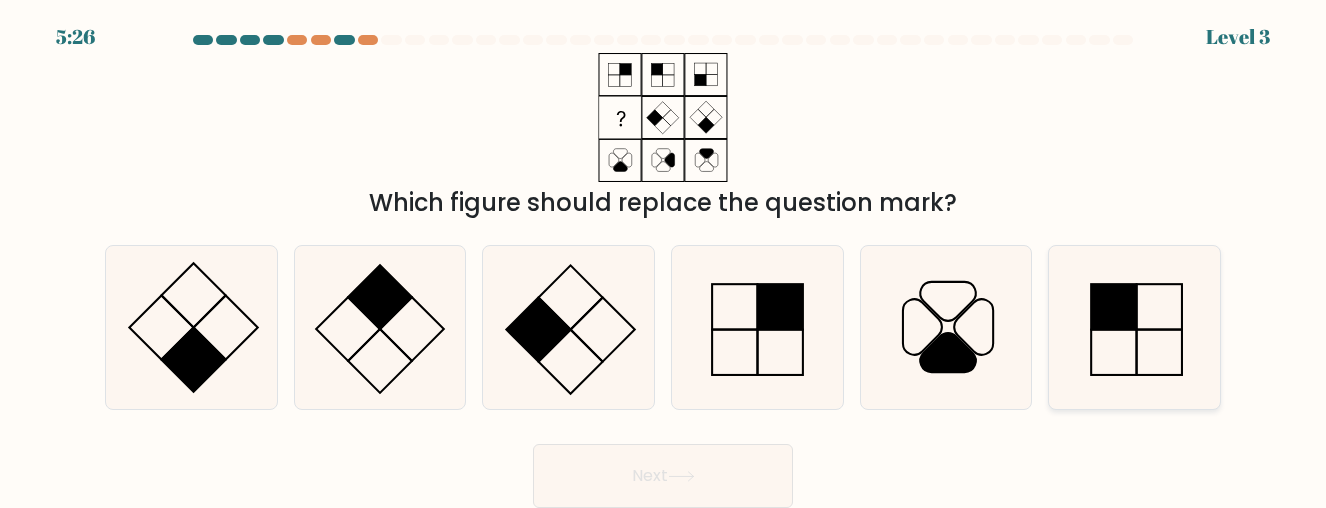 click 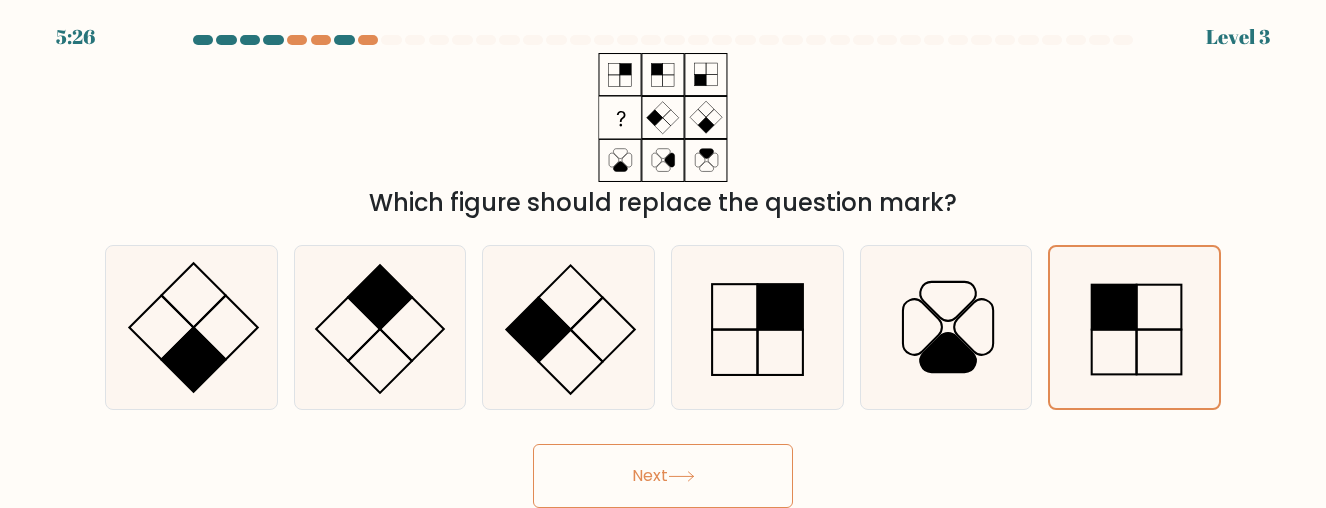 click on "Next" at bounding box center [663, 476] 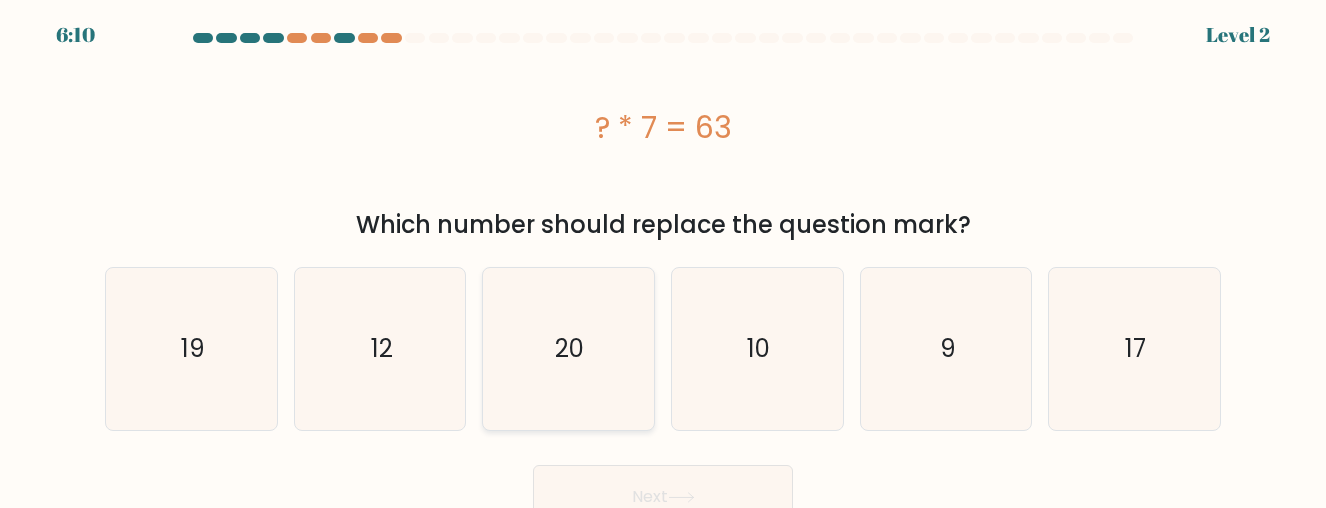 click on "20" 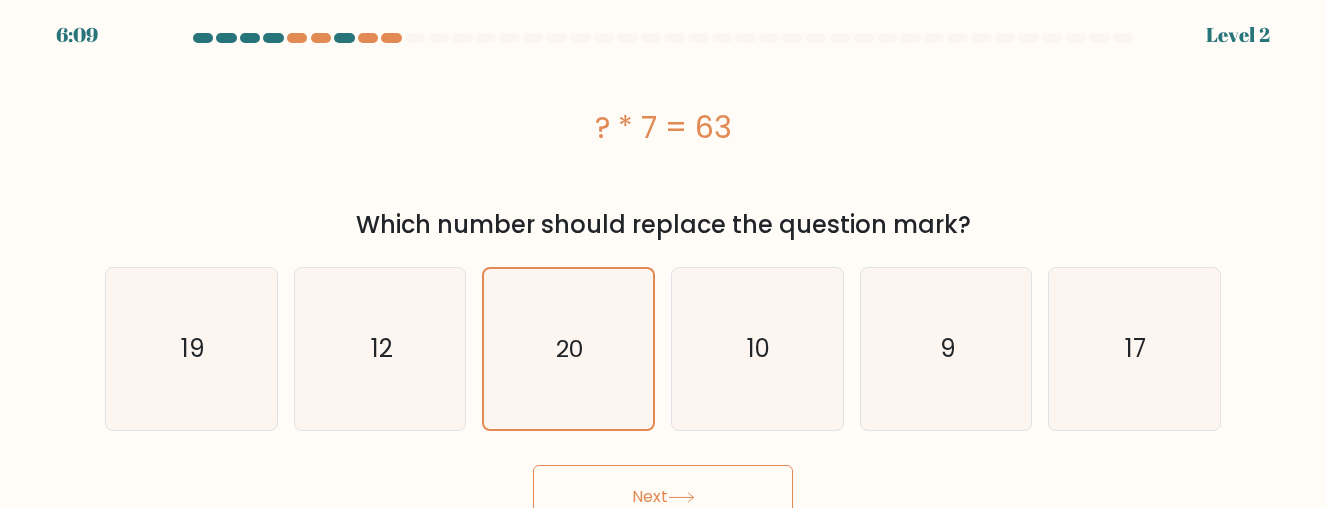 click on "Next" at bounding box center [663, 497] 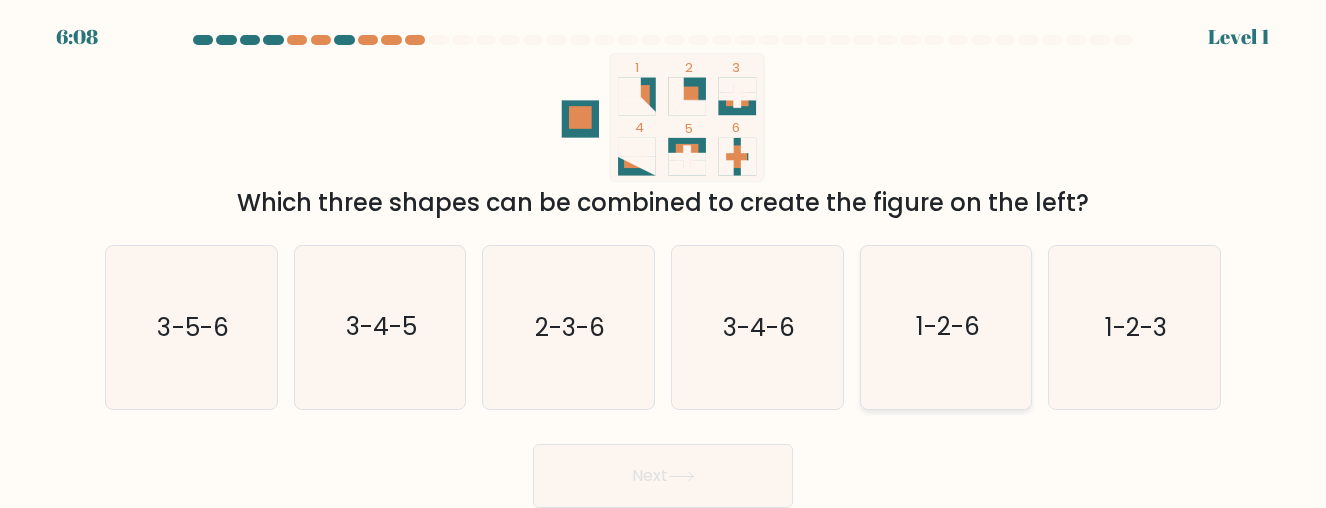 click on "1-2-6" 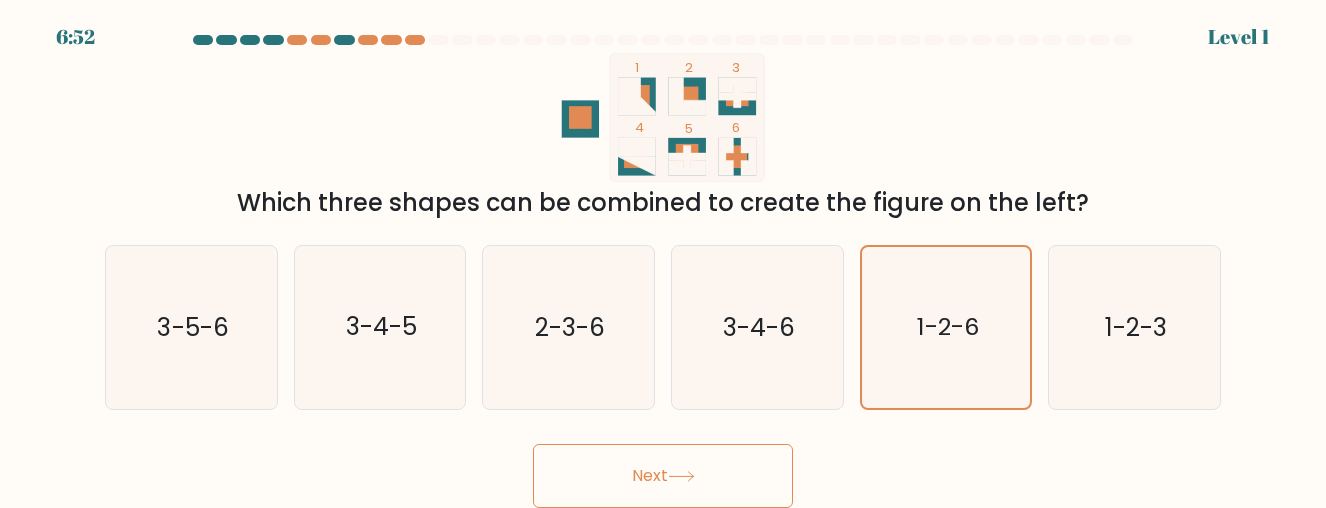 click on "Next" at bounding box center [663, 476] 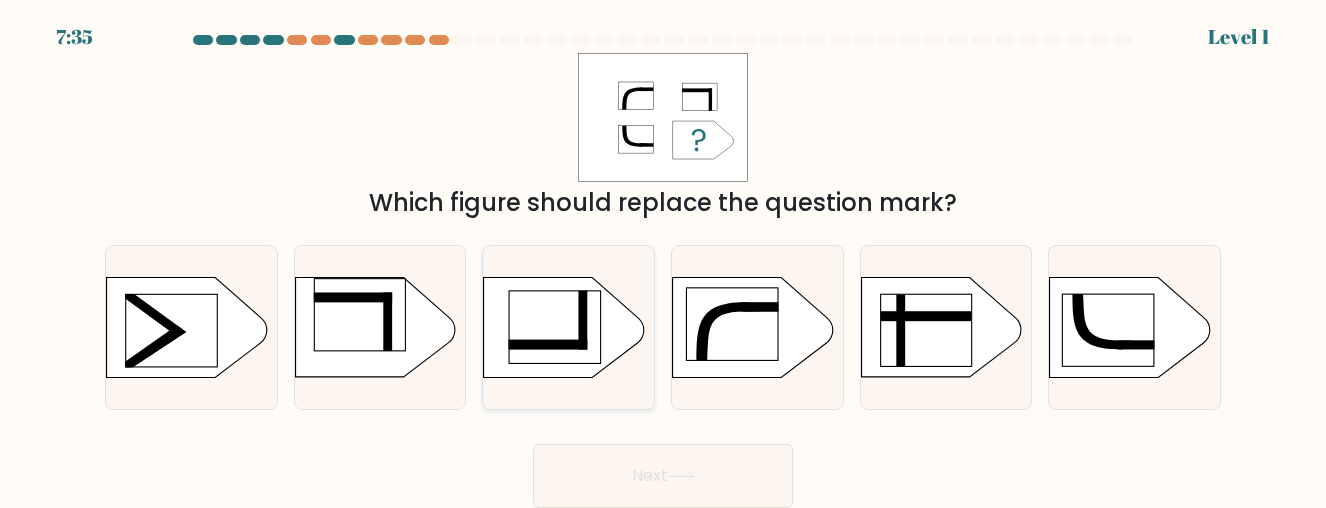 click 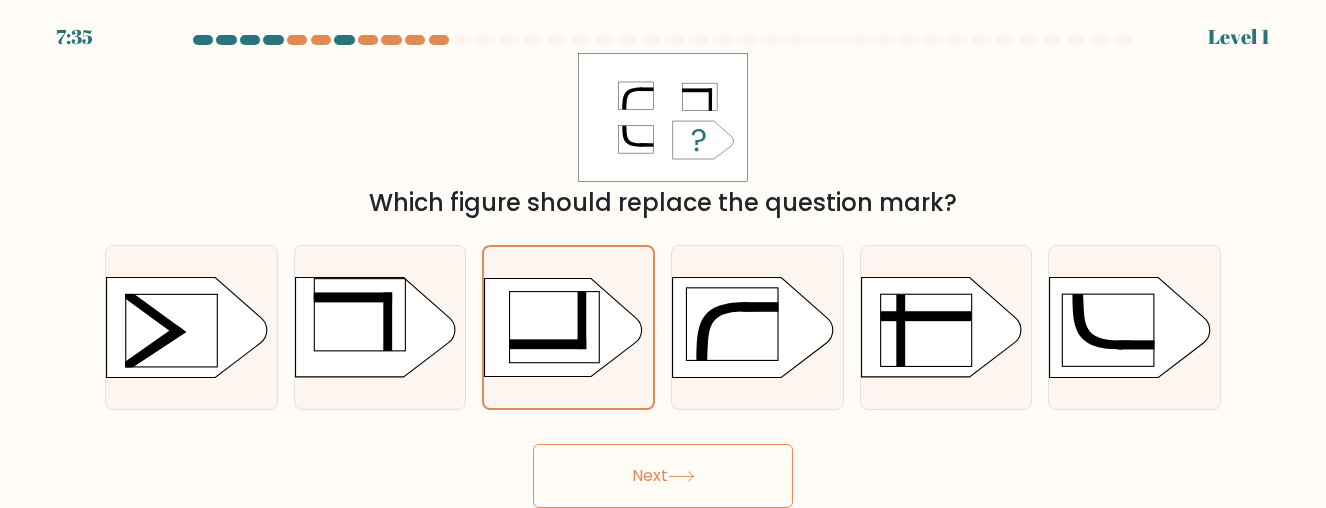 click on "Next" at bounding box center [663, 476] 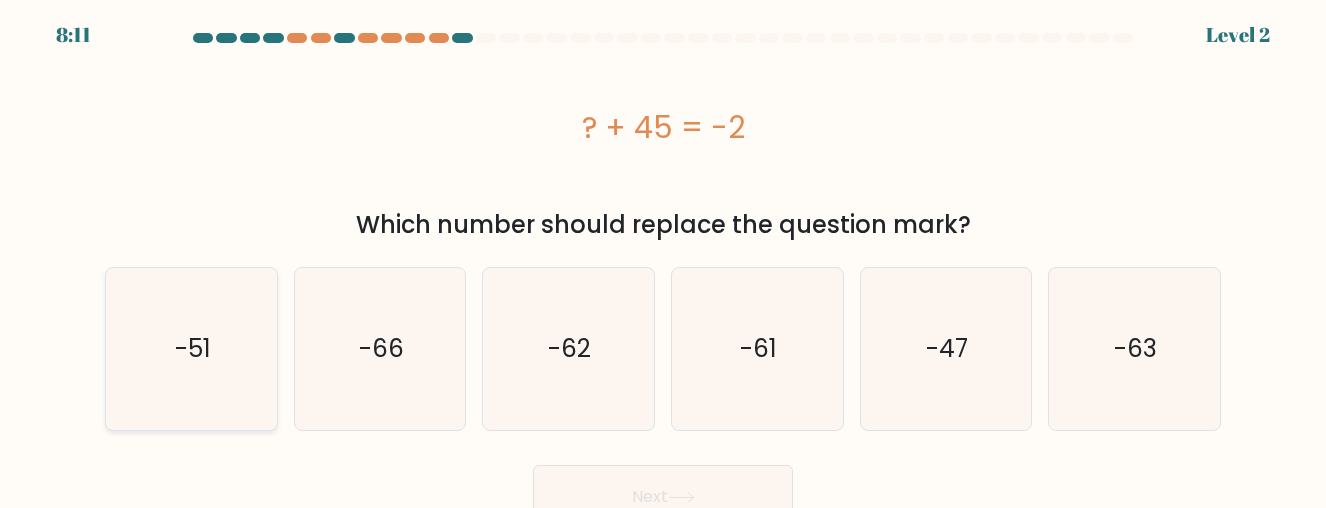 click on "-51" 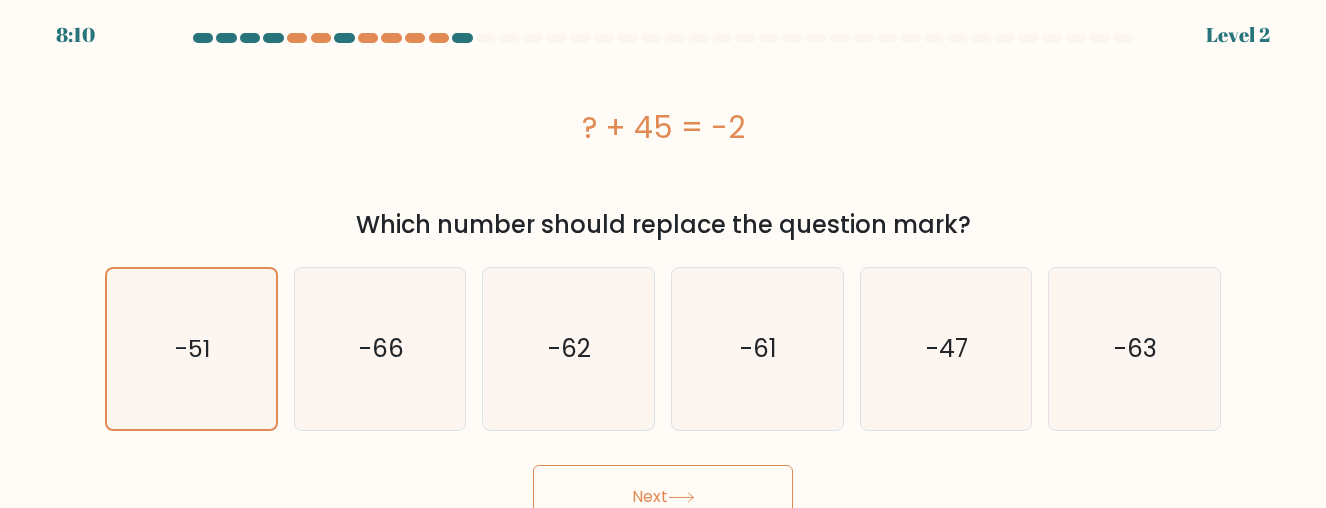 click 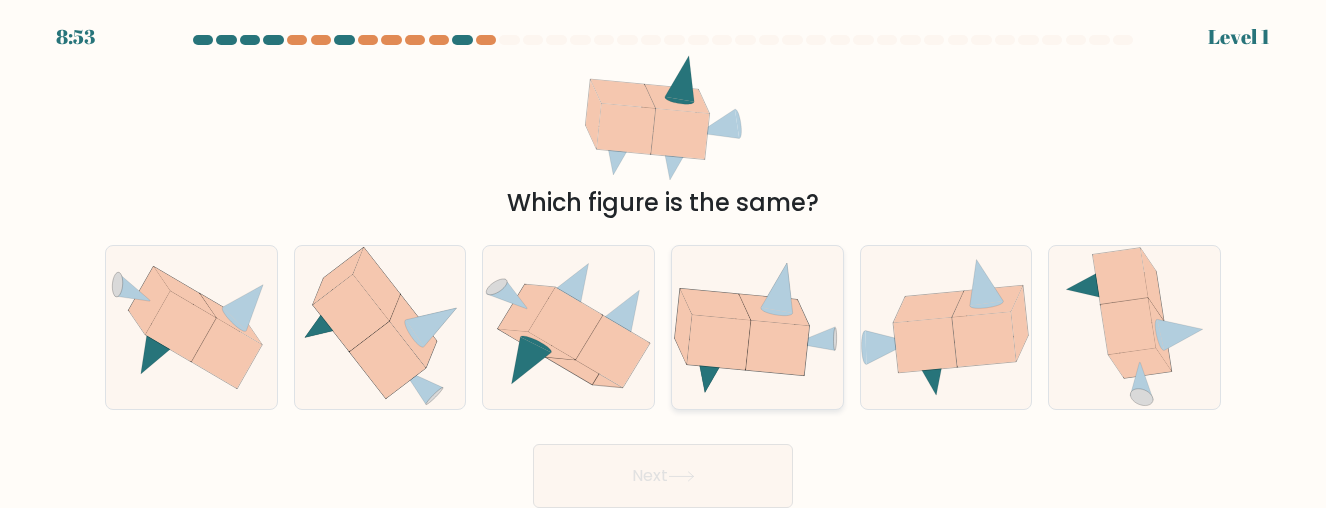 click 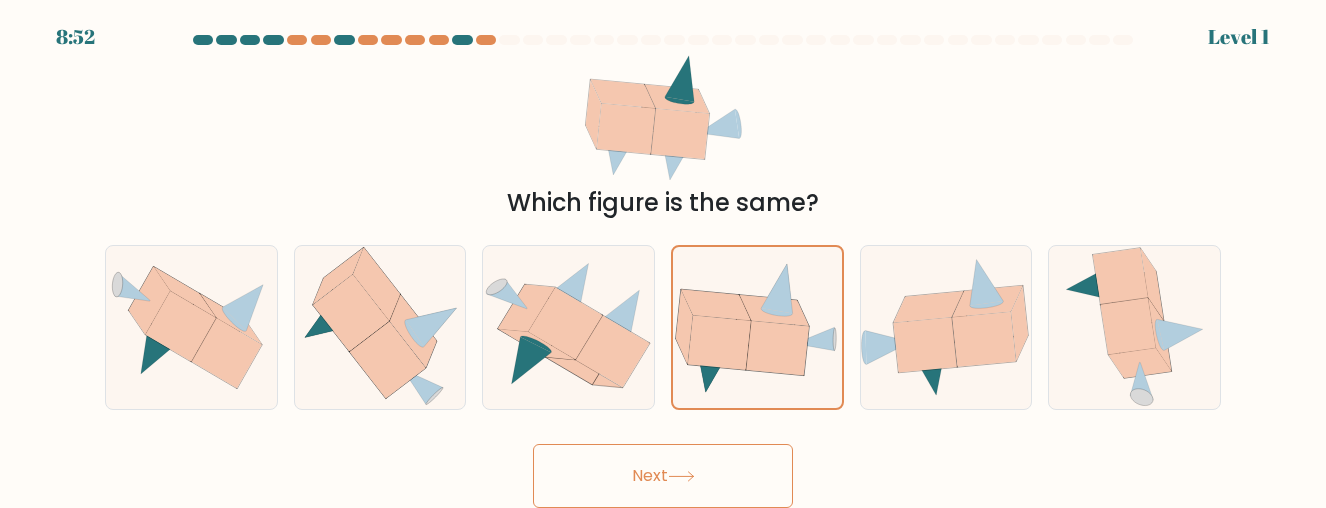 click on "Next" at bounding box center [663, 476] 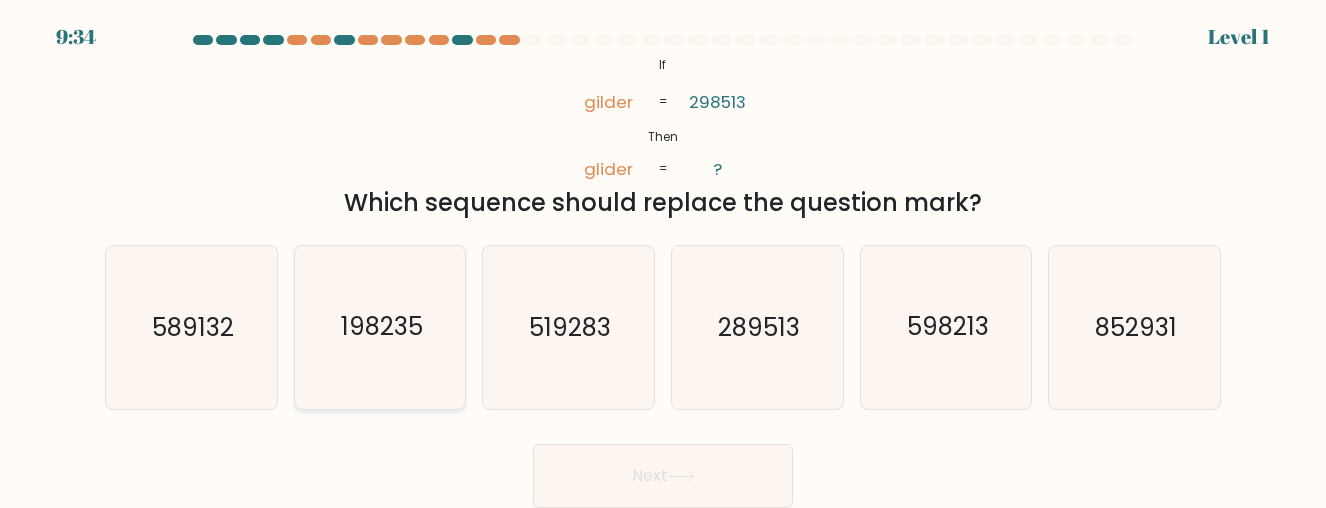 drag, startPoint x: 226, startPoint y: 355, endPoint x: 448, endPoint y: 391, distance: 224.89998 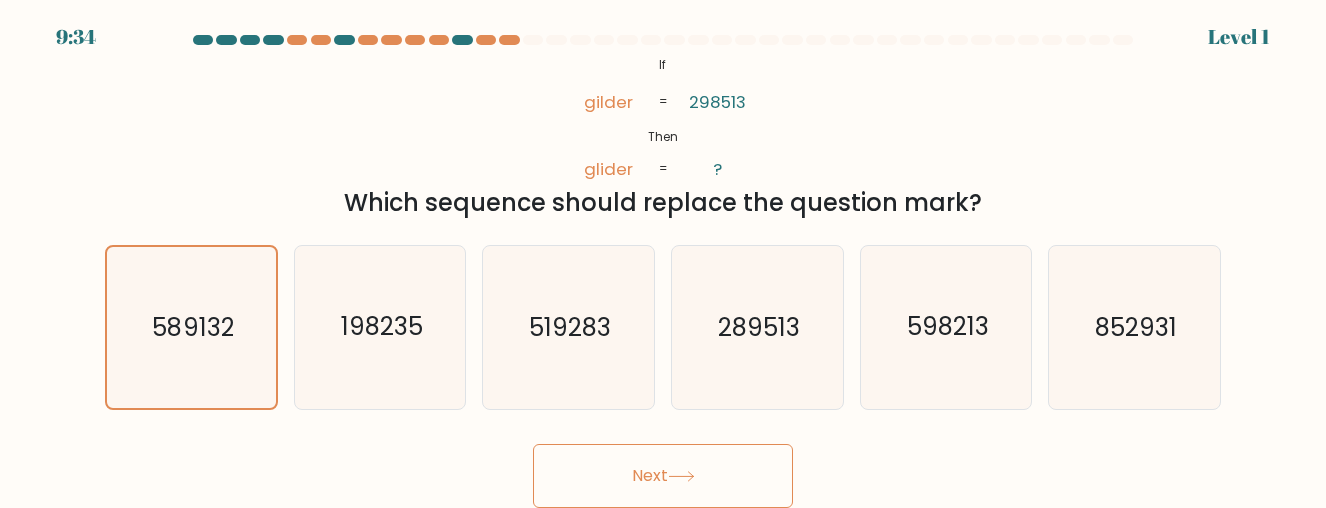 click on "Next" at bounding box center (663, 476) 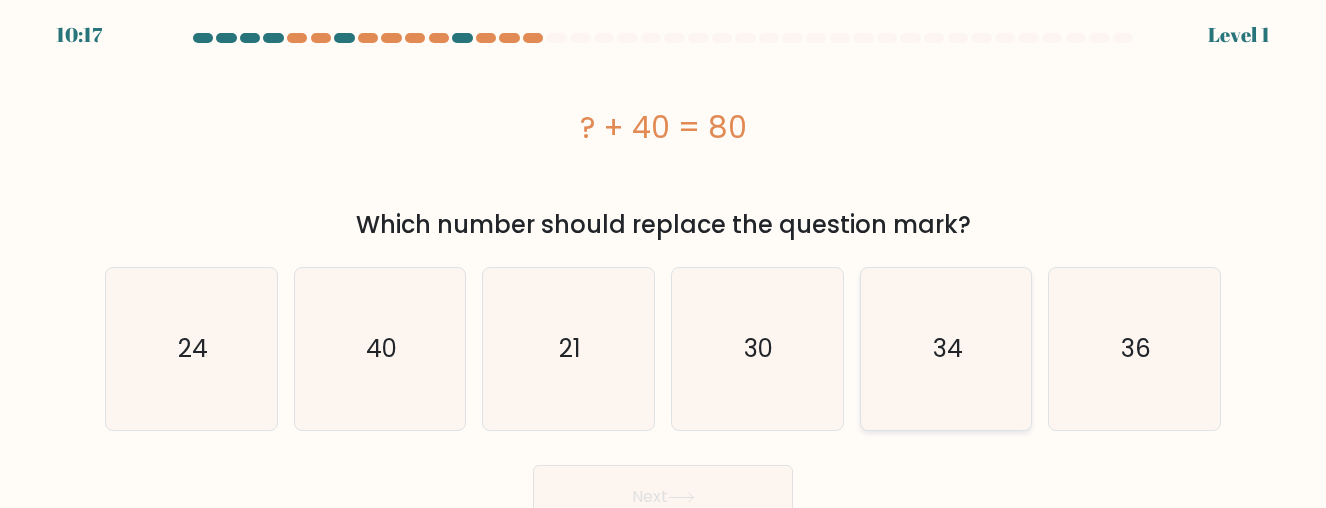 click on "34" 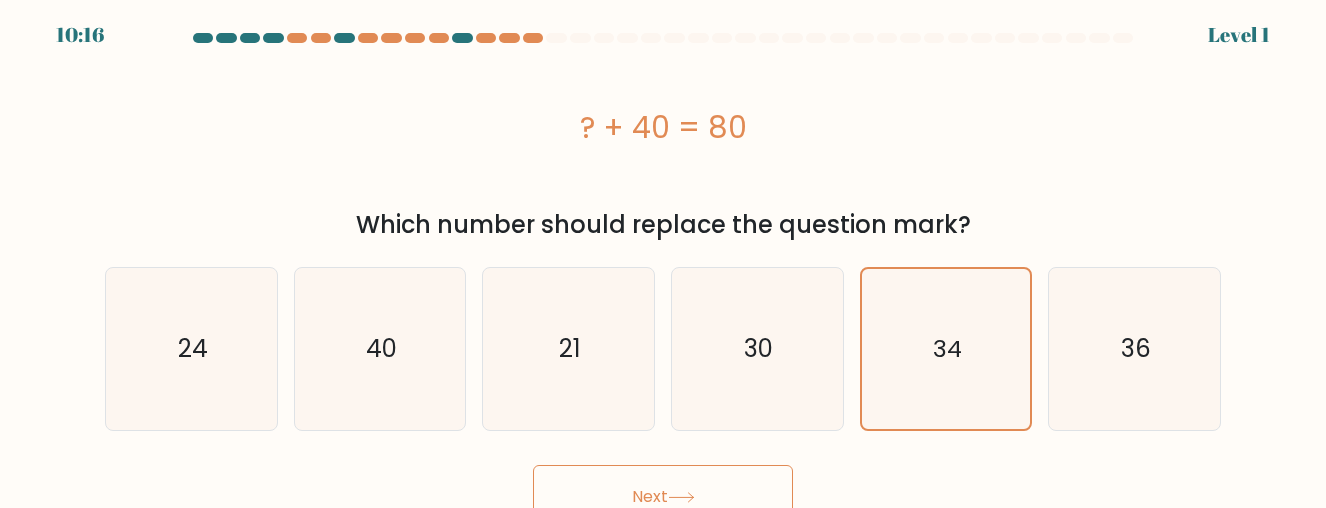 click on "Next" at bounding box center (663, 497) 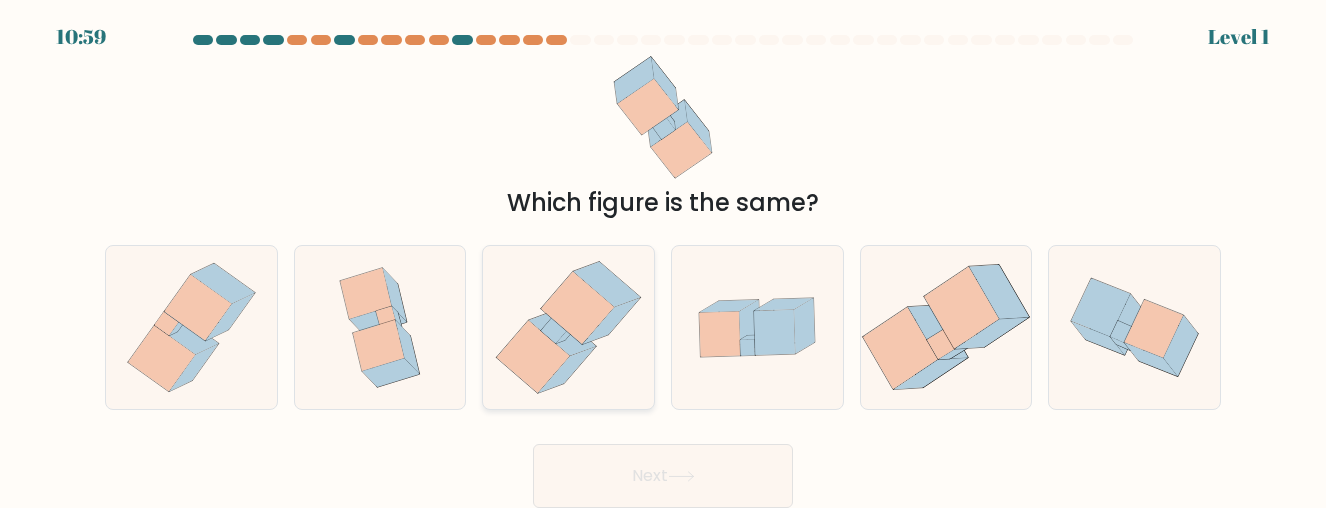 click 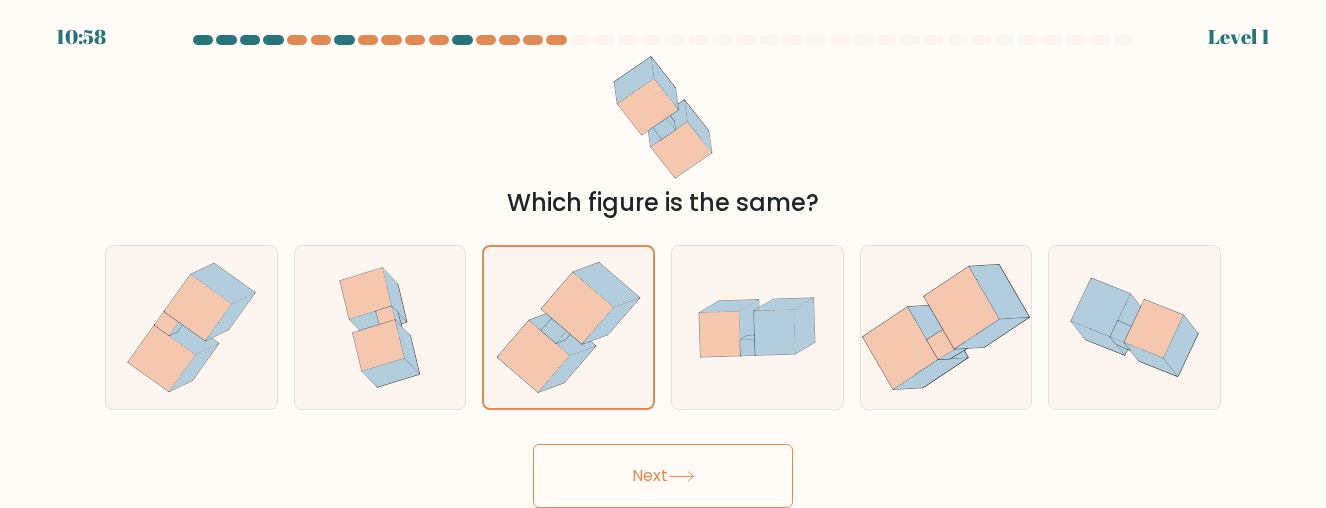 click on "Next" at bounding box center [663, 476] 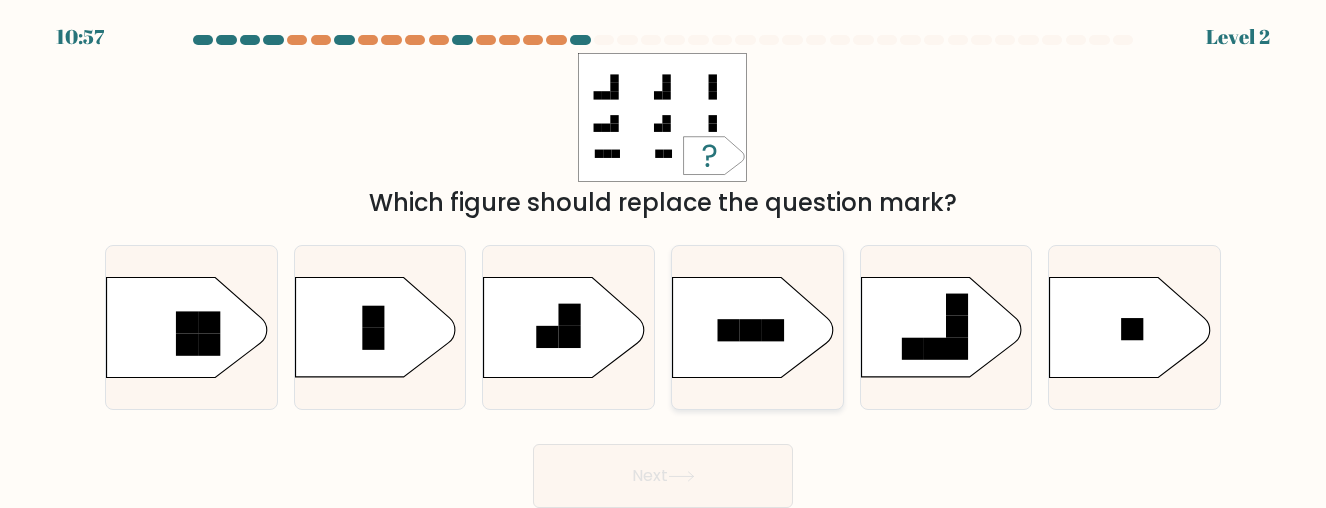 click 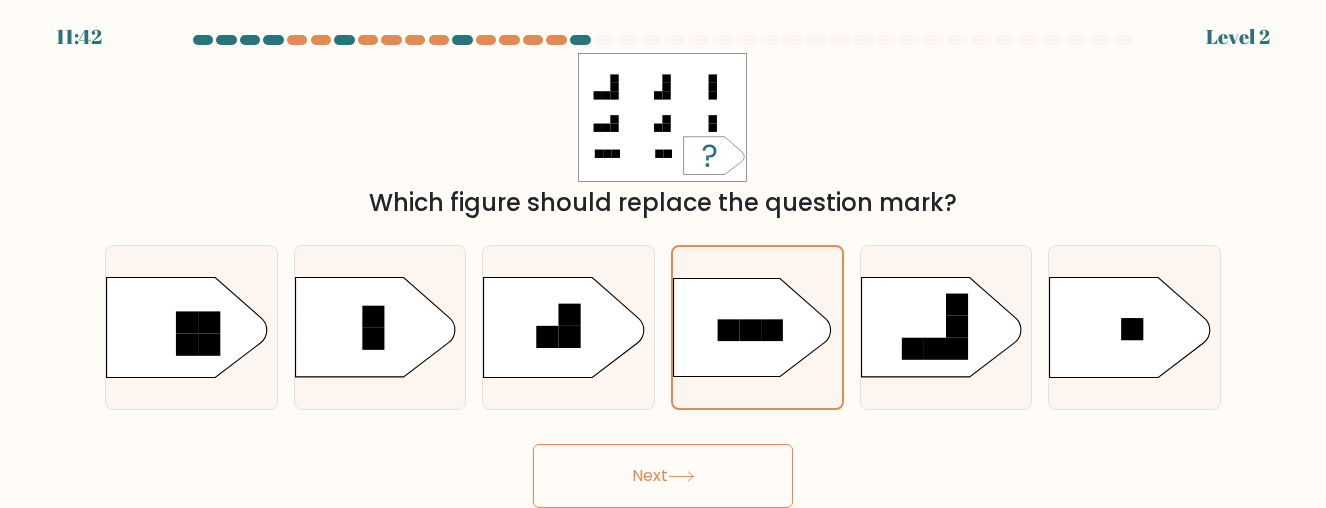 click 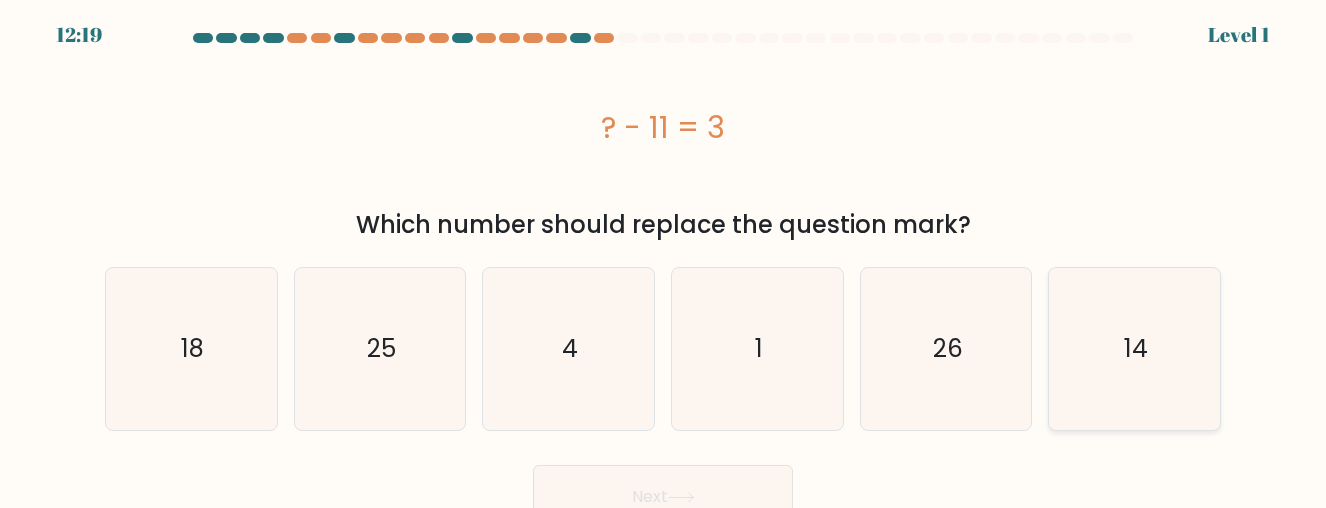 click on "14" 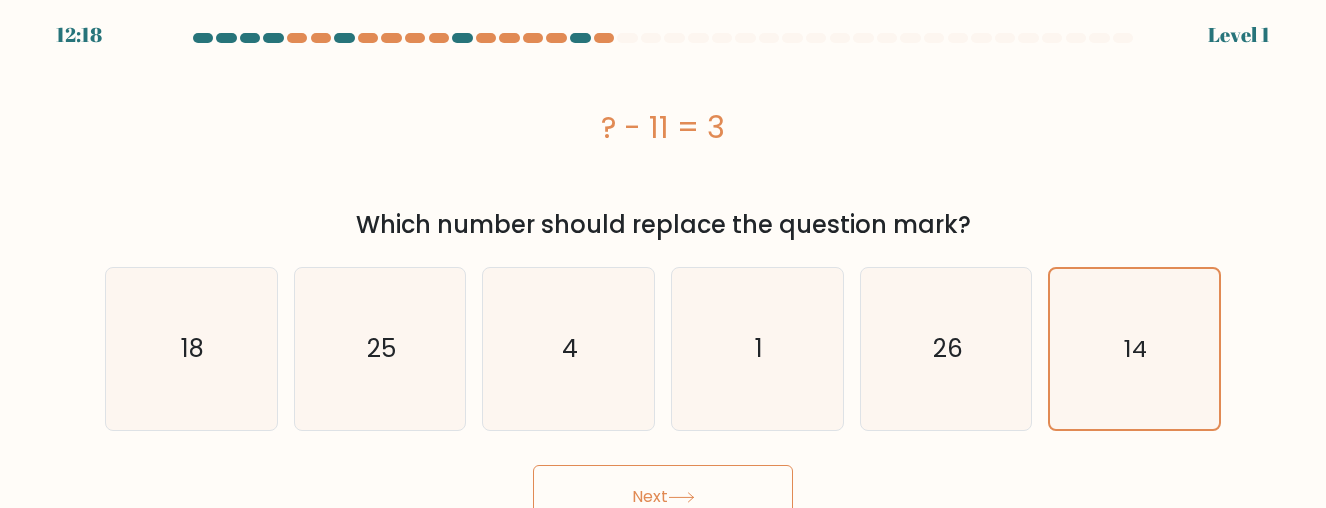 click on "Next" at bounding box center [663, 497] 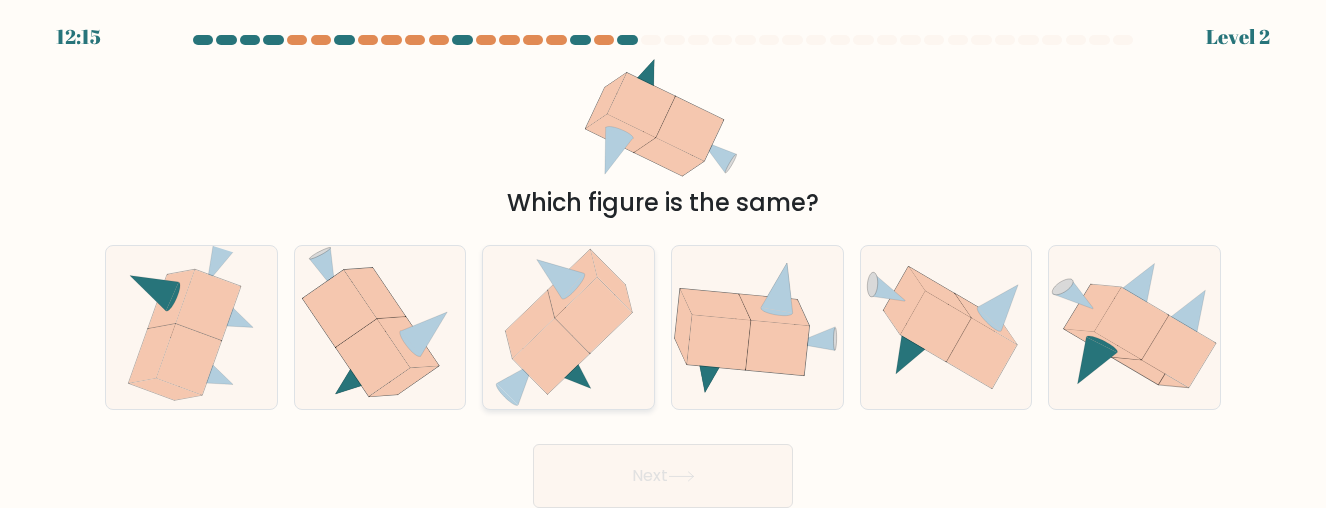 click 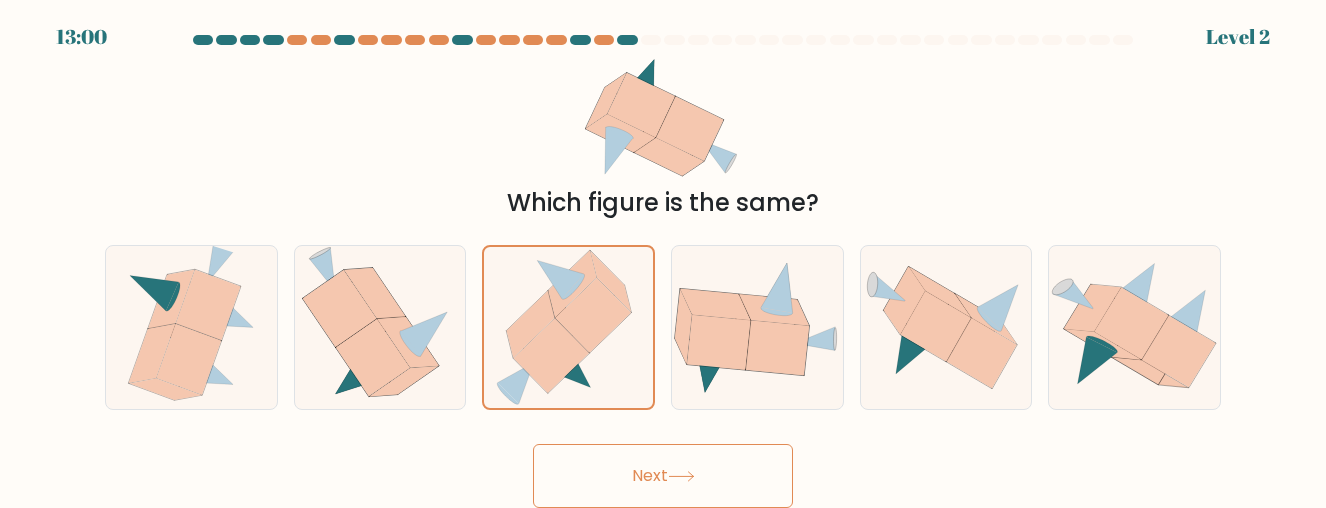 click on "Next" at bounding box center (663, 476) 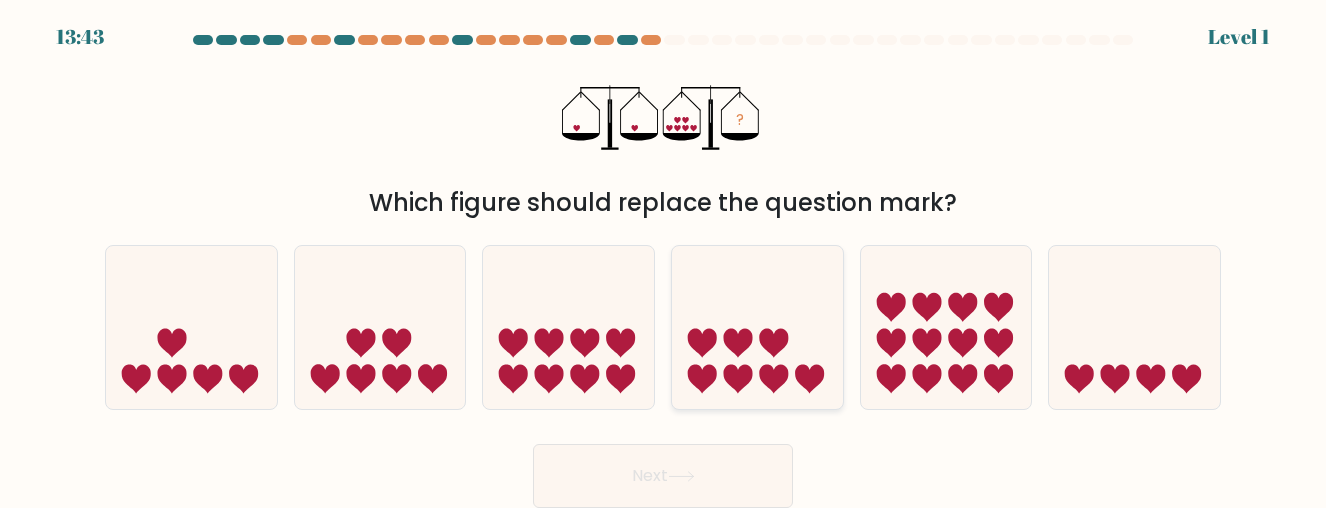 click 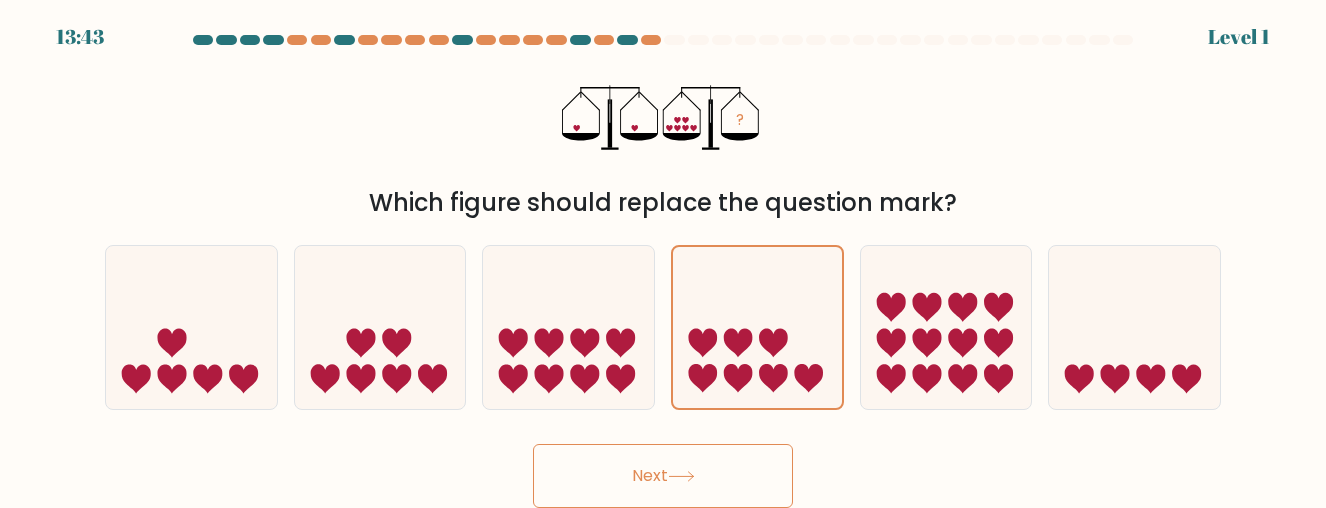 click on "Next" at bounding box center (663, 476) 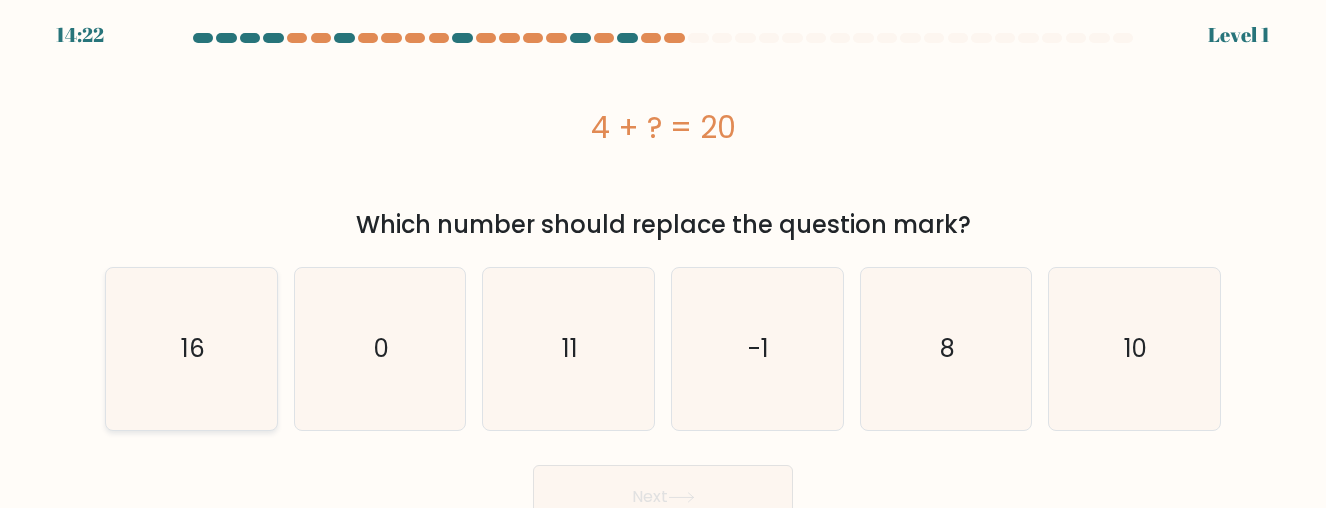 click on "16" 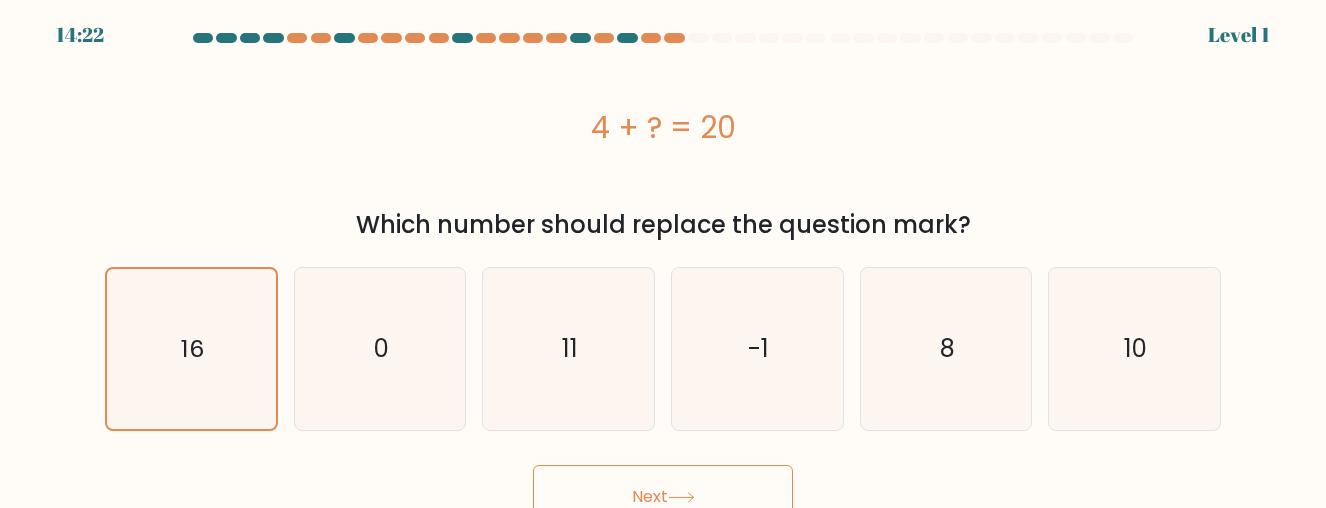 click on "Next" at bounding box center [663, 497] 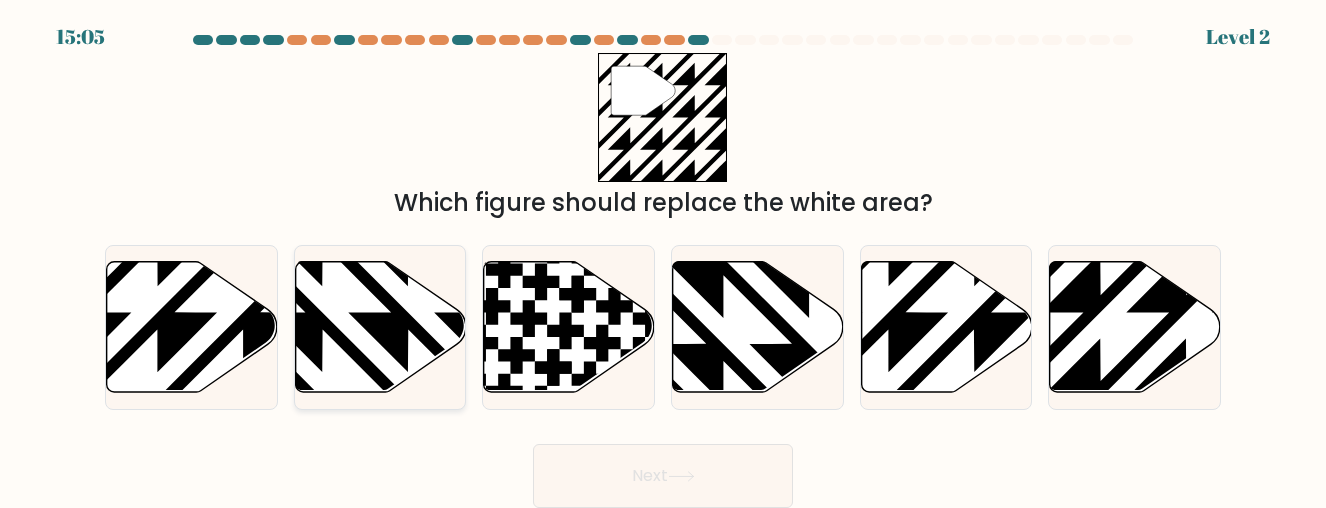 click 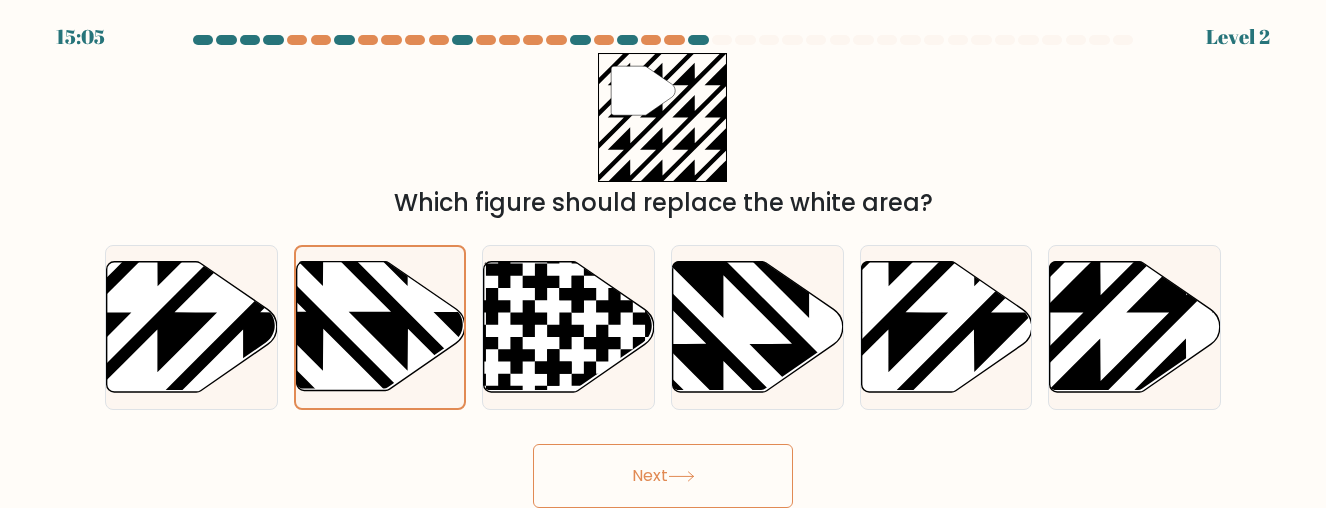click on "Next" at bounding box center (663, 476) 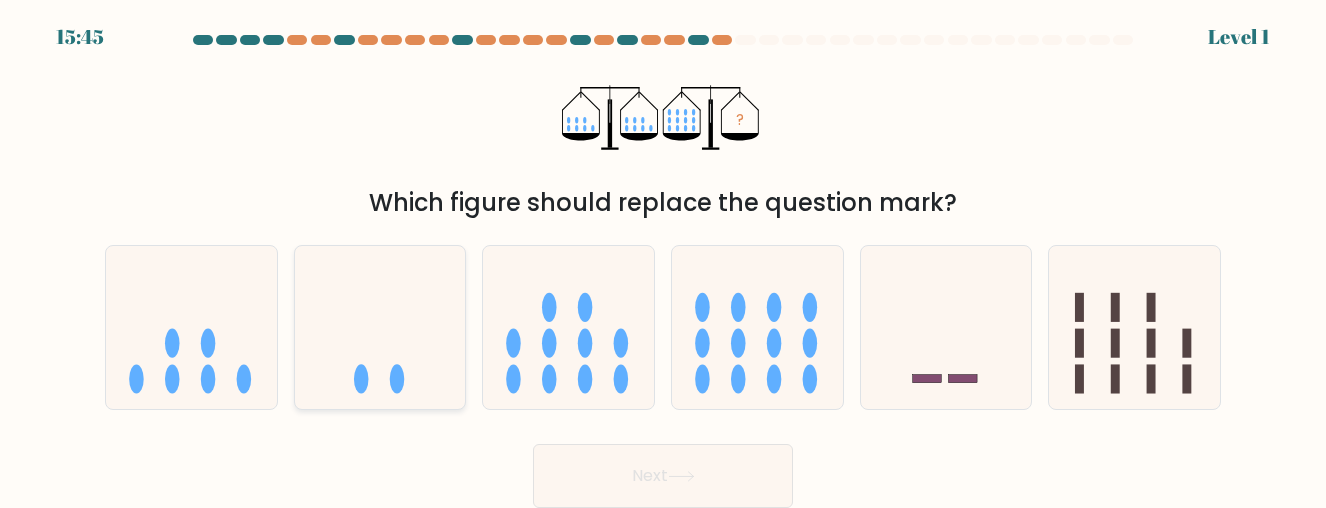 drag, startPoint x: 565, startPoint y: 362, endPoint x: 447, endPoint y: 382, distance: 119.682915 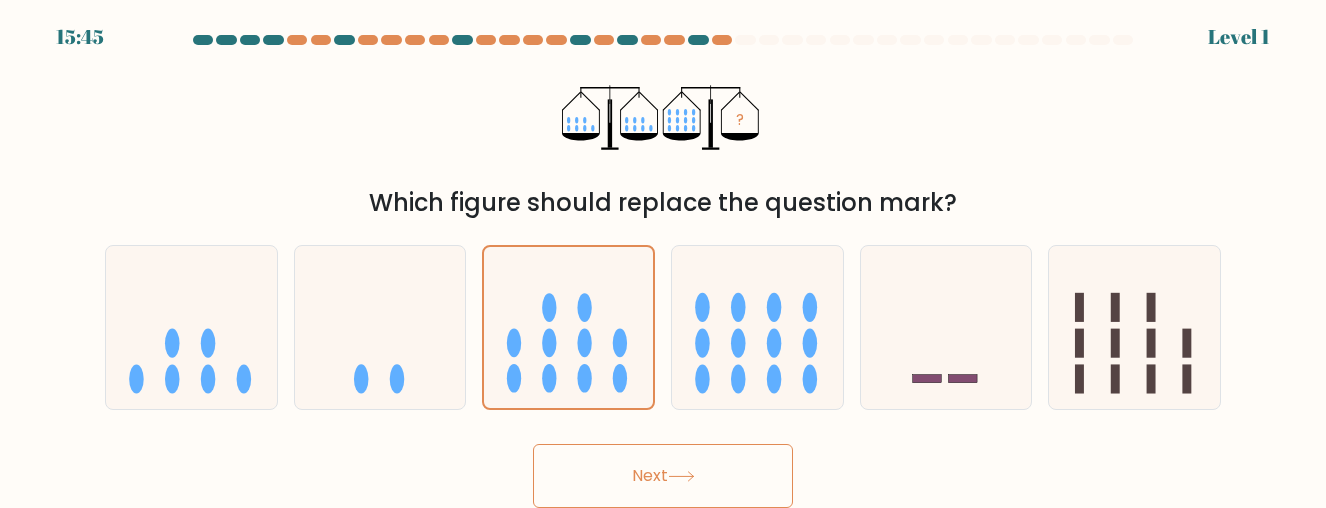 click on "Next" at bounding box center [663, 476] 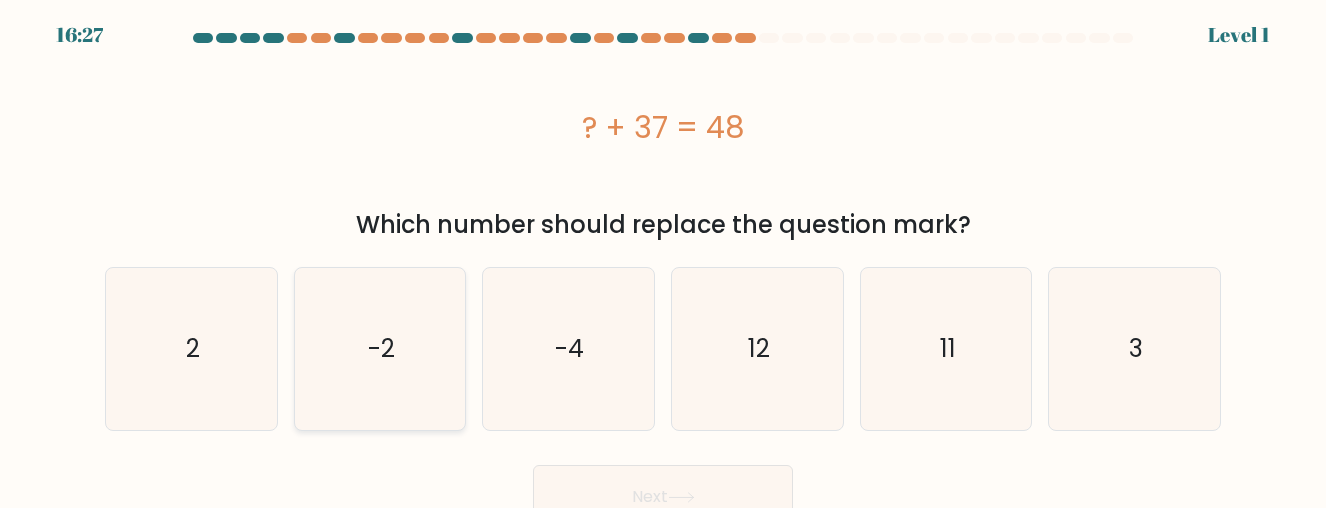click on "-2" 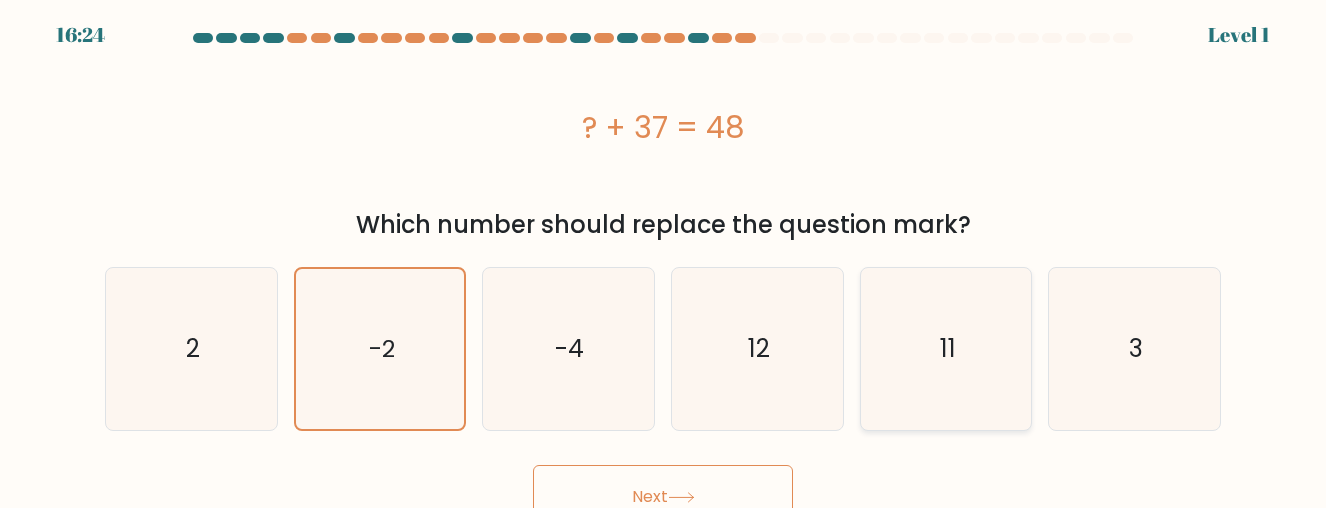 click on "11" 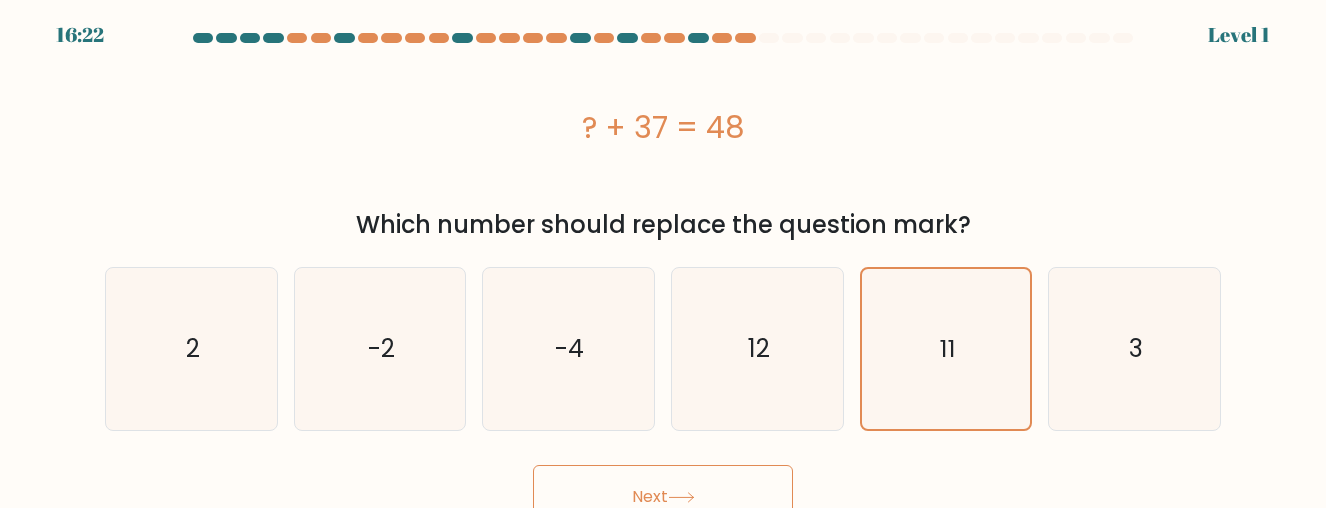 click on "Next" at bounding box center [663, 497] 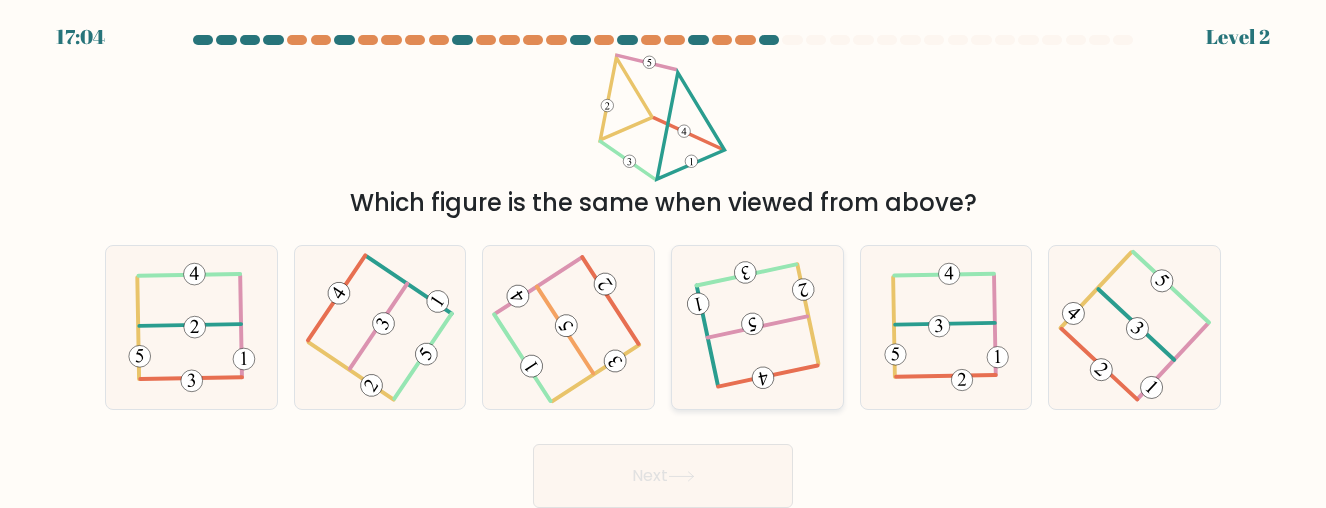 click 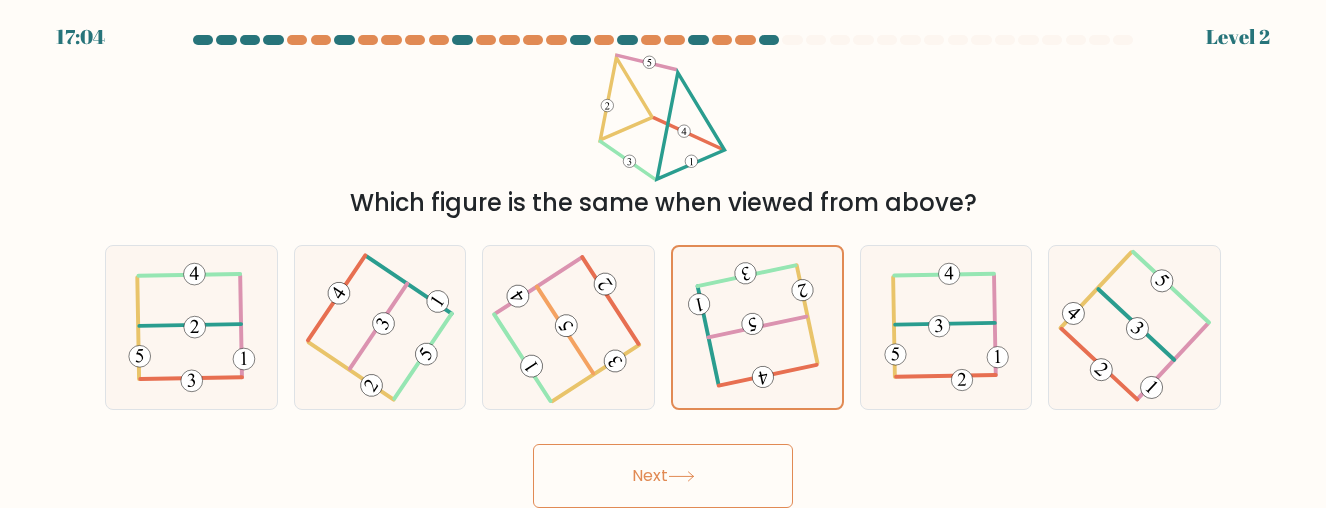 click on "Next" at bounding box center (663, 476) 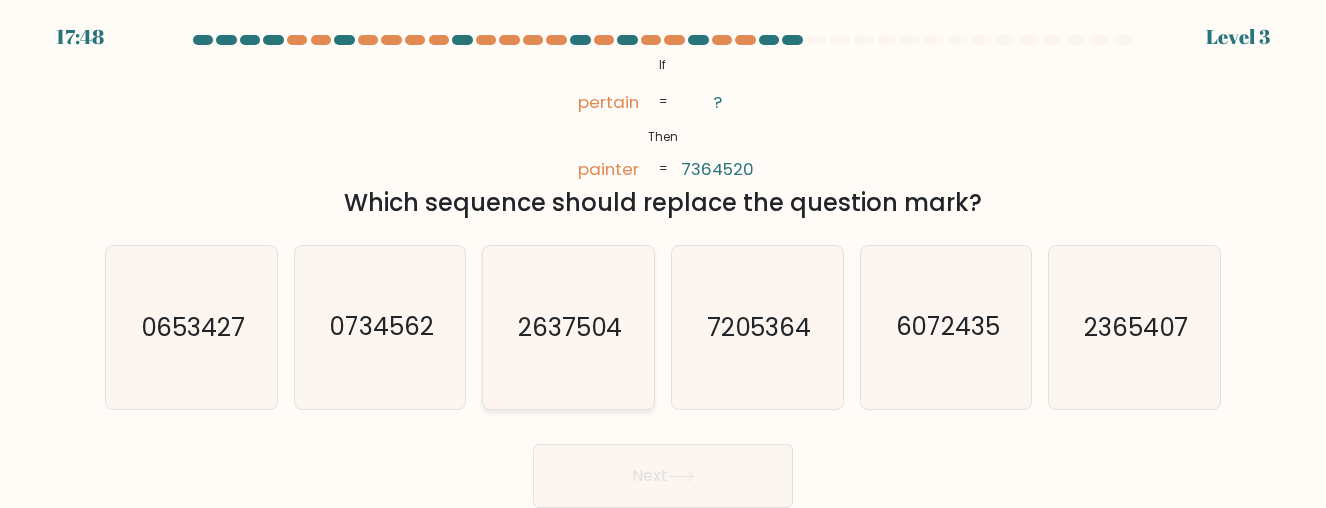 click on "2637504" 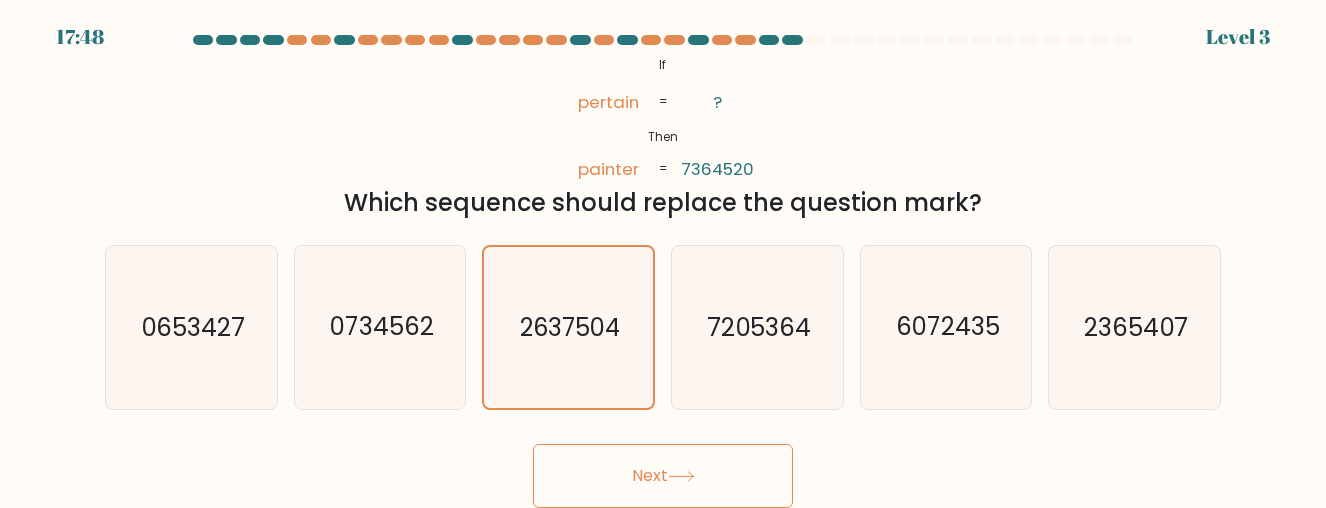 click on "Next" at bounding box center [663, 476] 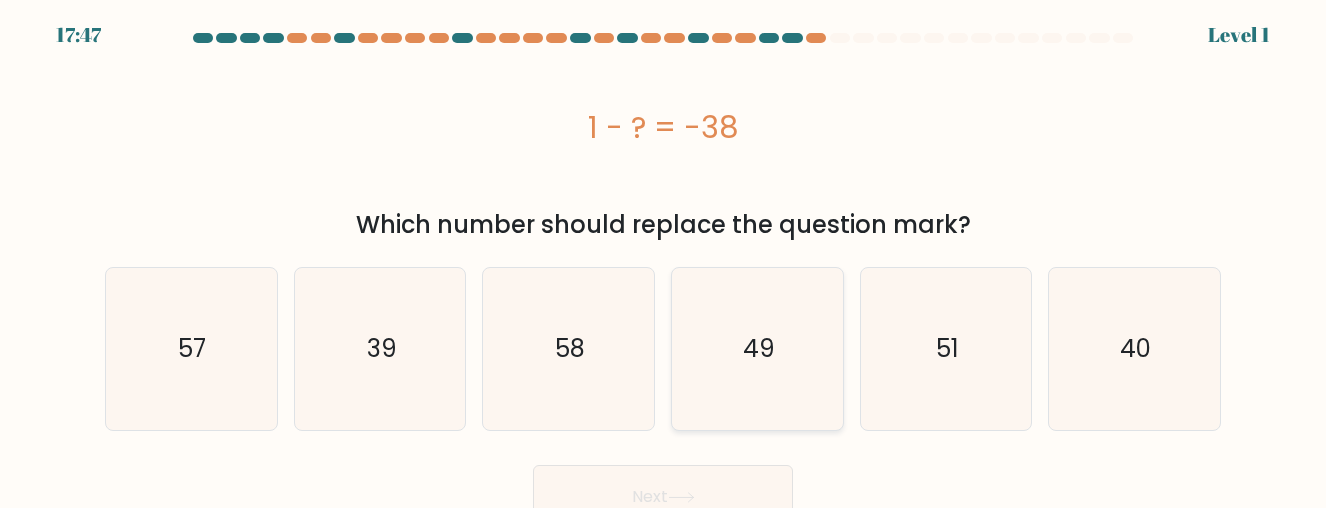 click on "49" 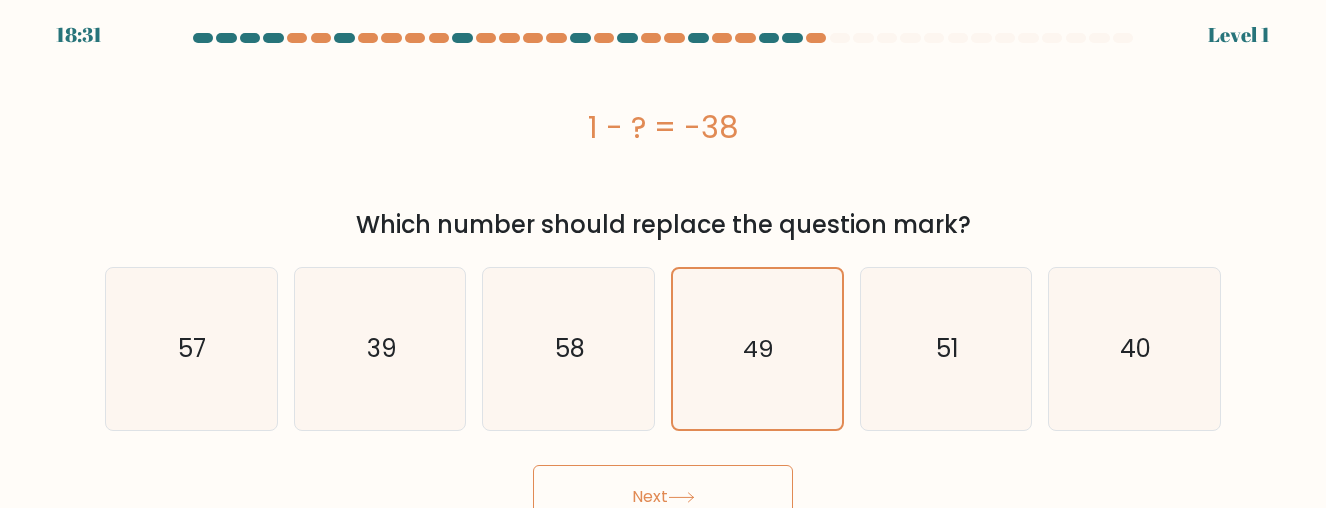 click on "Next" at bounding box center [663, 497] 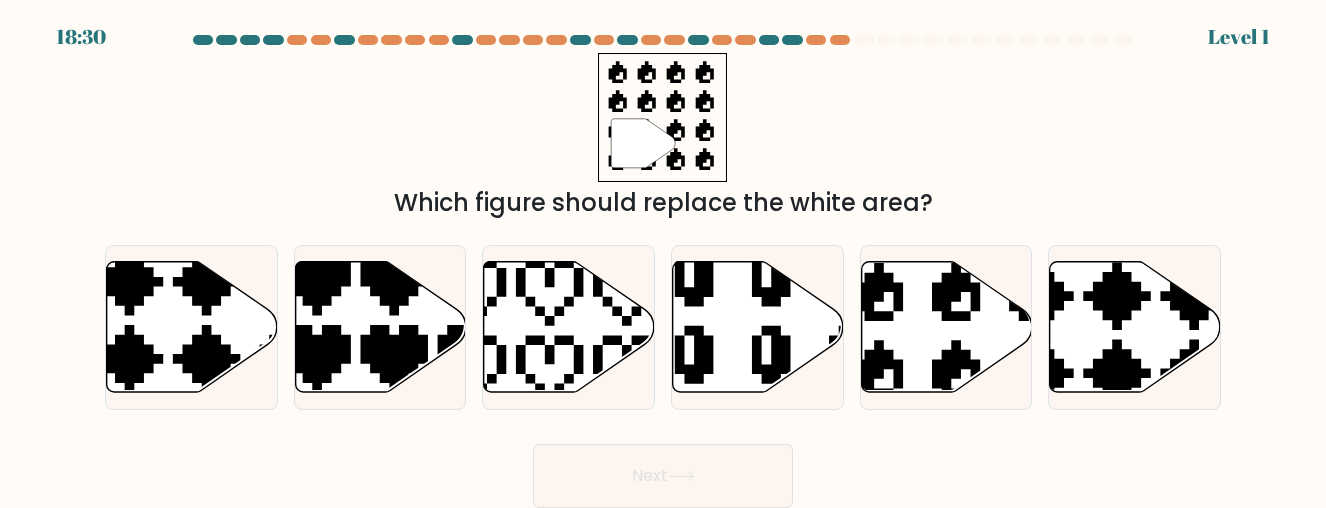 drag, startPoint x: 744, startPoint y: 334, endPoint x: 669, endPoint y: 436, distance: 126.60569 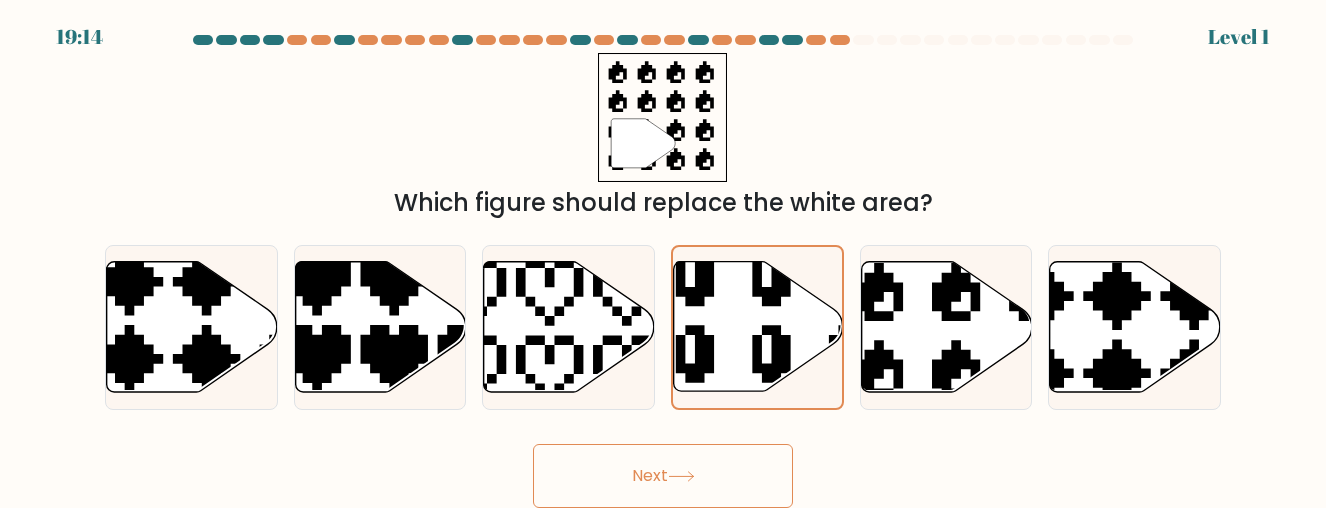 click on "Next" at bounding box center (663, 476) 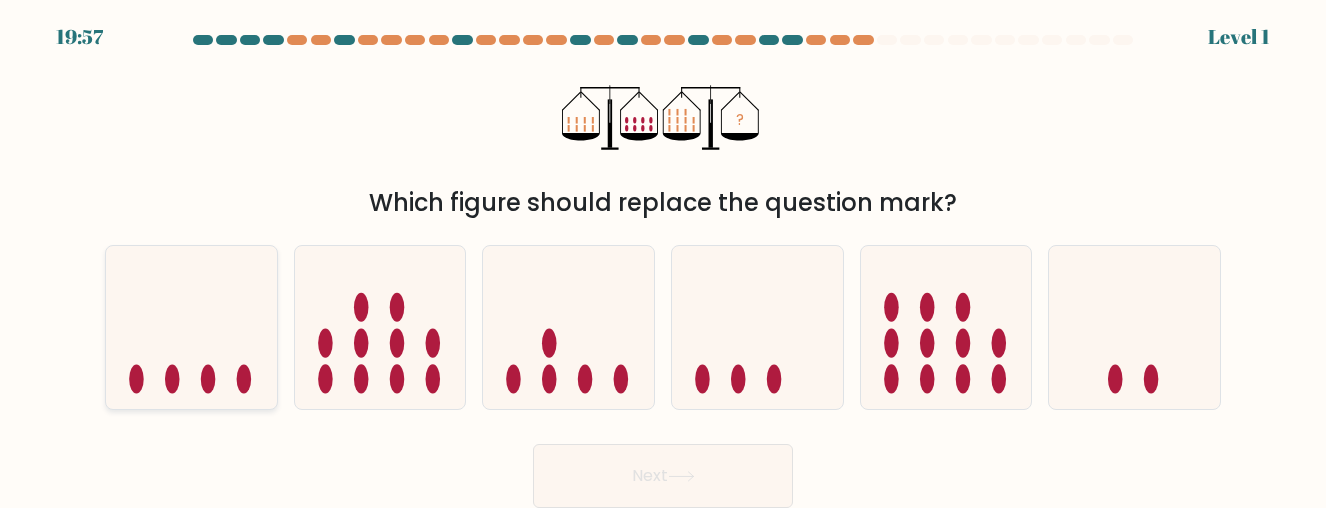 click 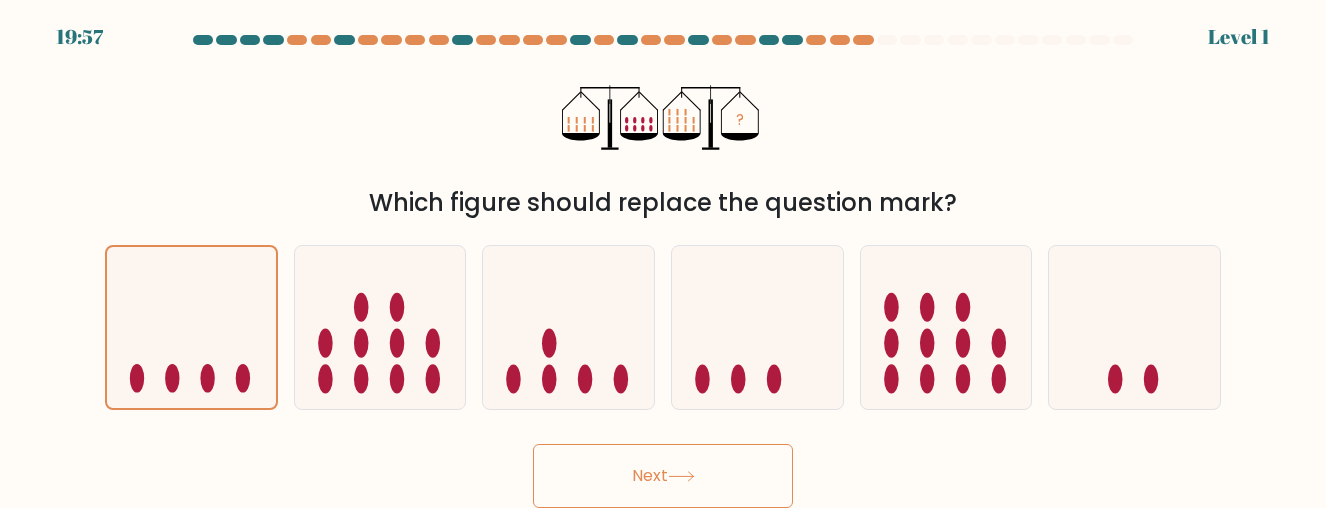 click on "Next" at bounding box center (663, 476) 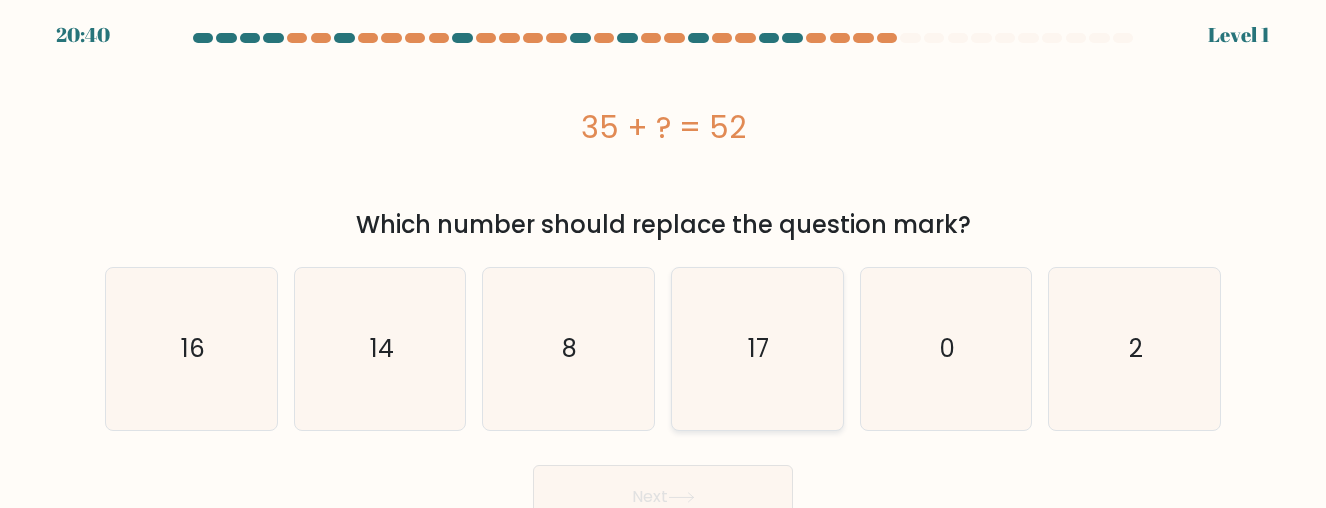 click on "17" 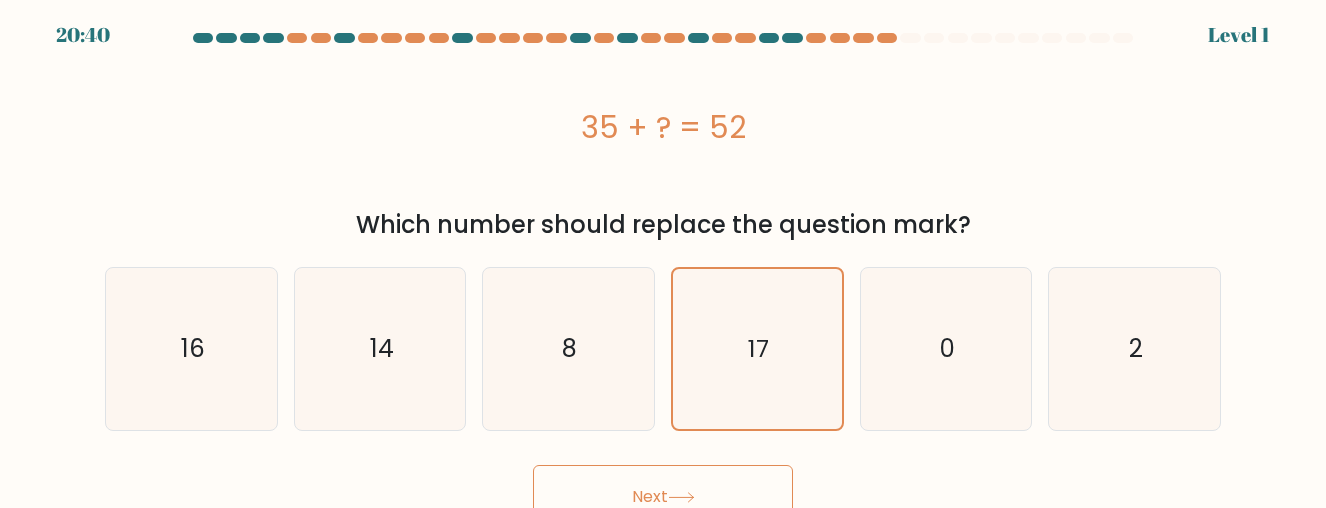 click on "Next" at bounding box center [663, 497] 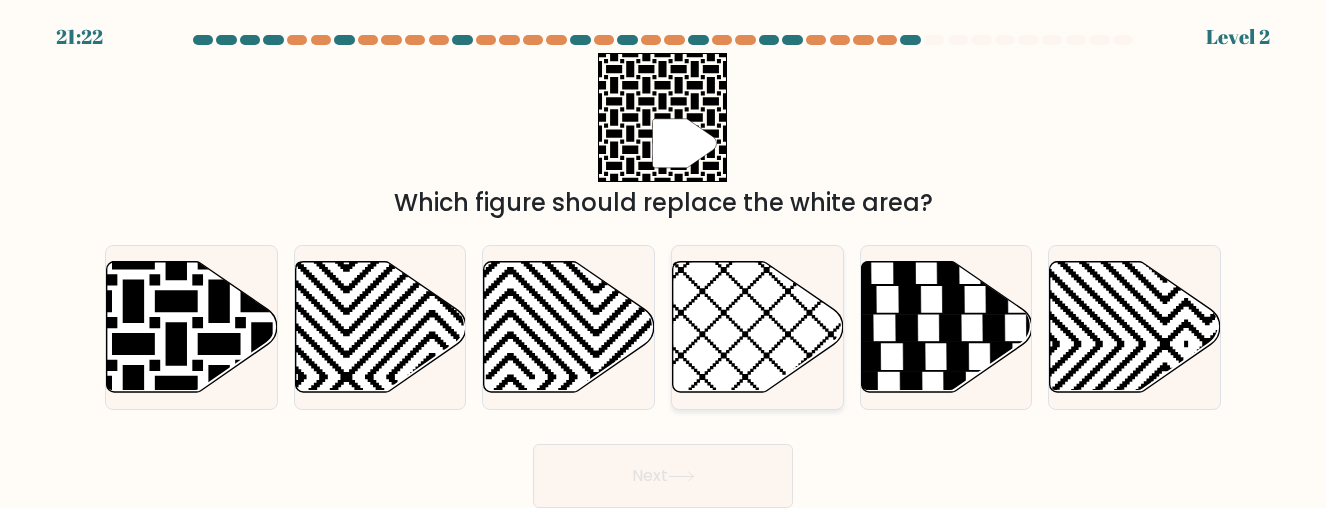 click 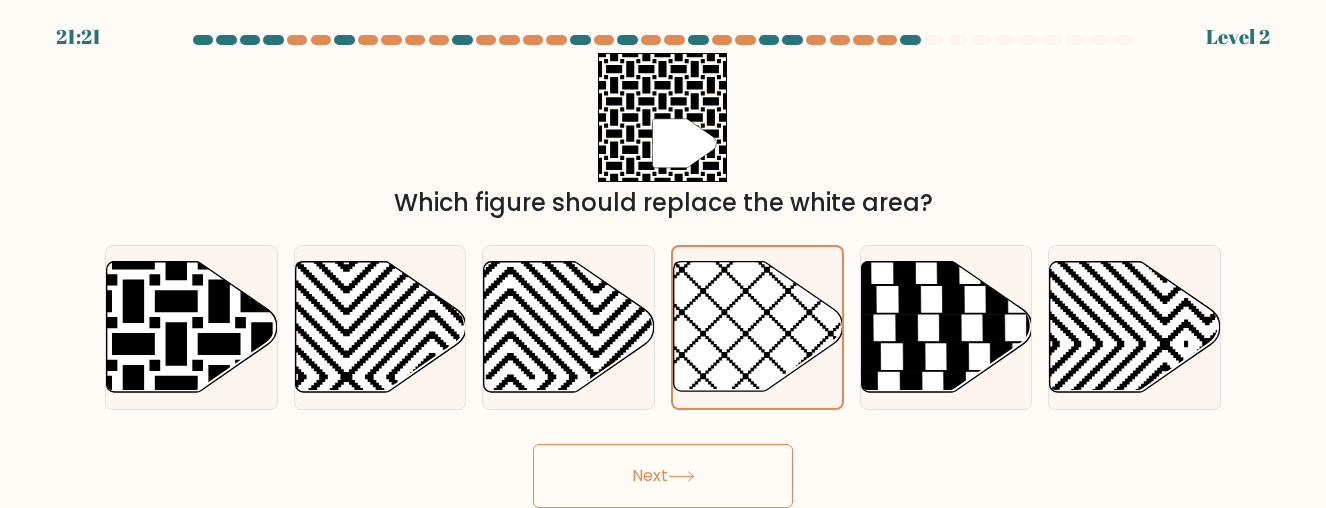 click on "Next" at bounding box center (663, 476) 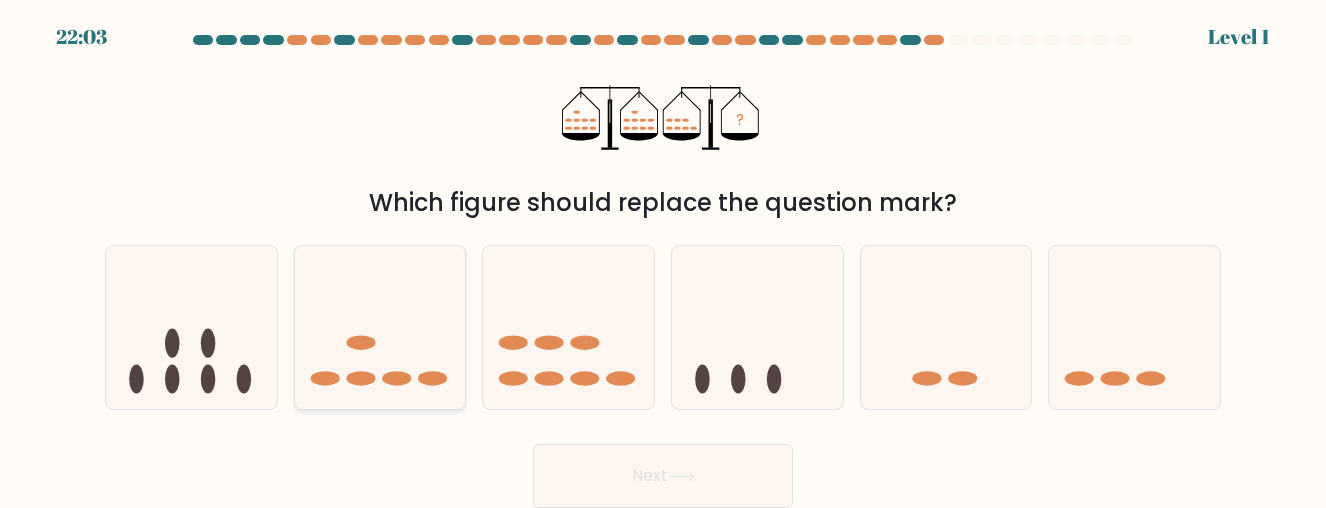 click 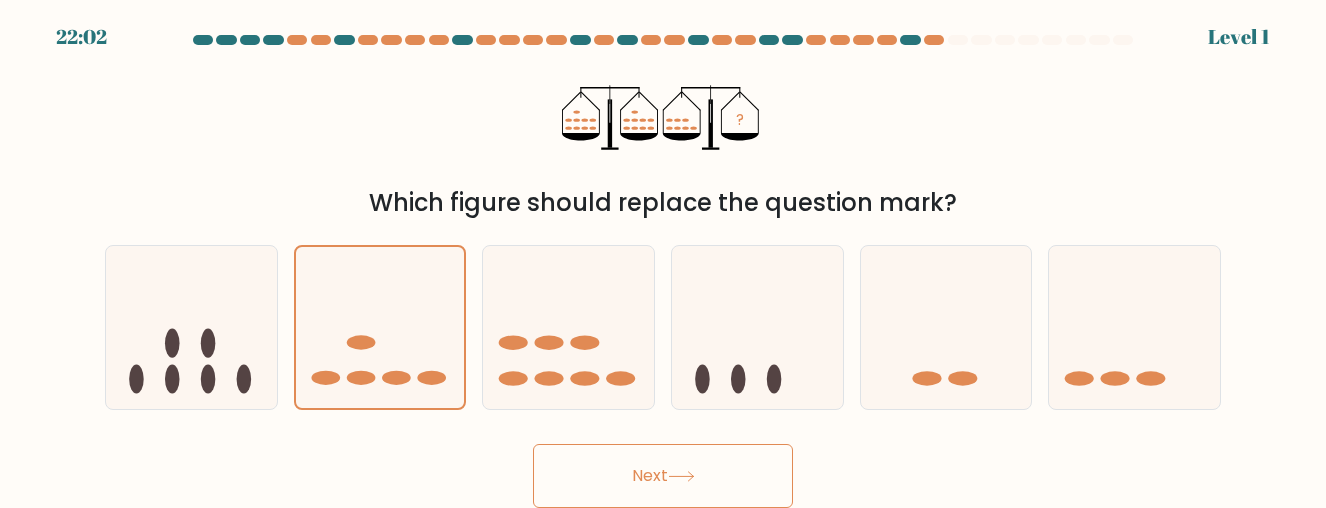 click on "Next" at bounding box center (663, 476) 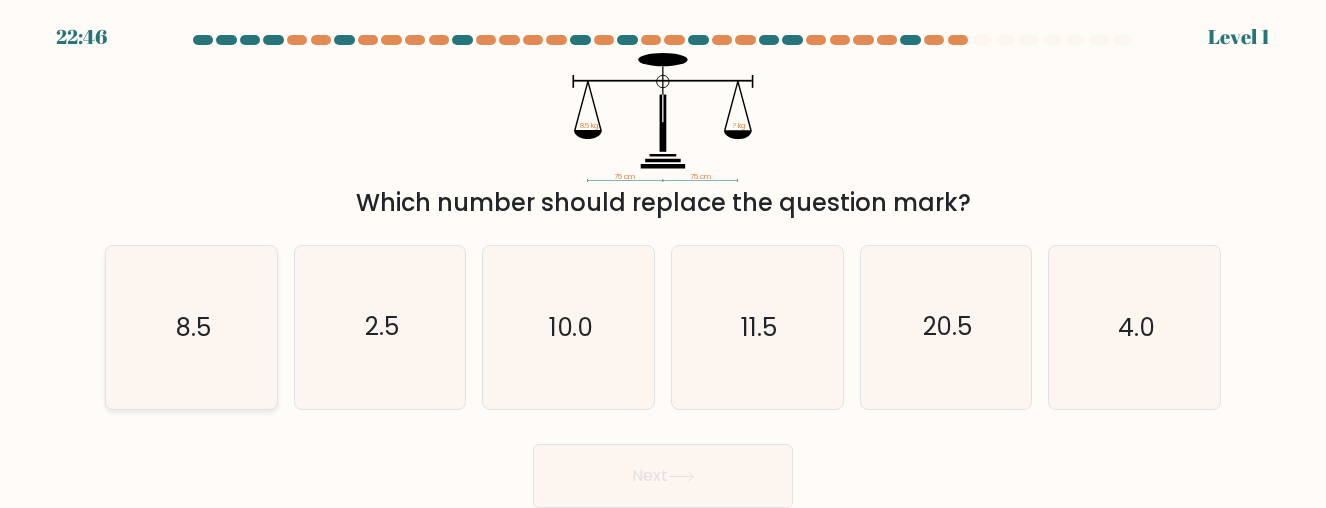 click on "8.5" 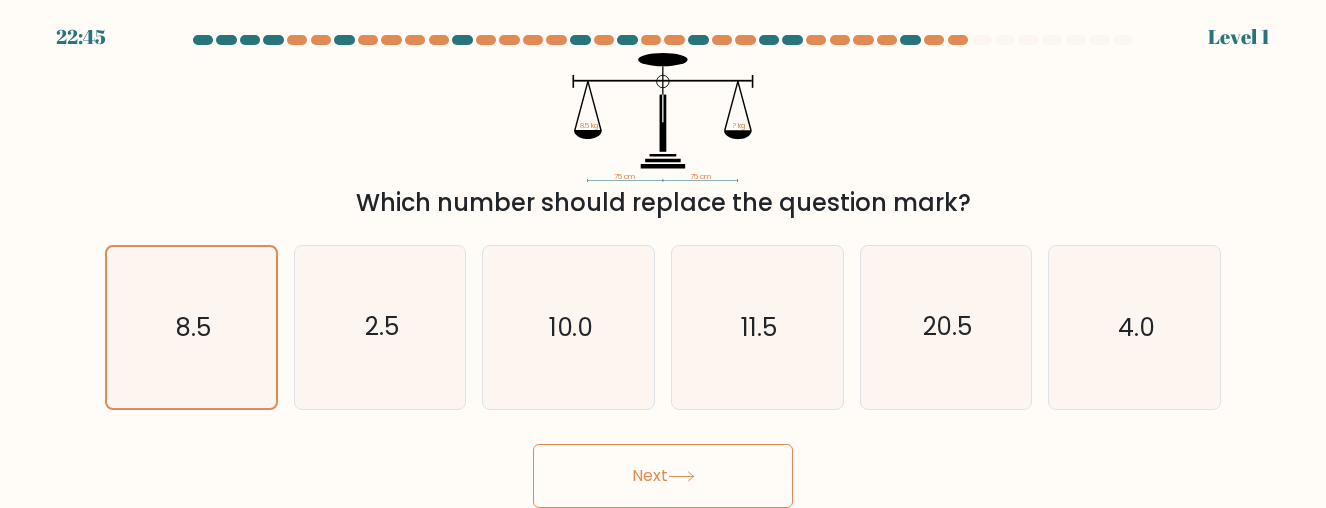 click on "Next" at bounding box center [663, 476] 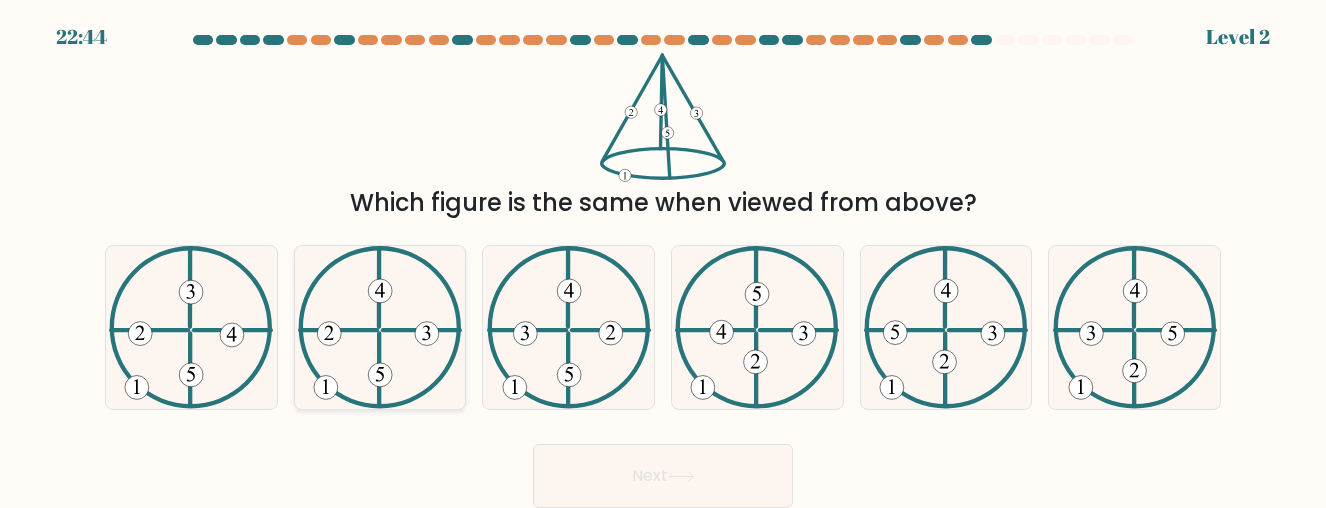click 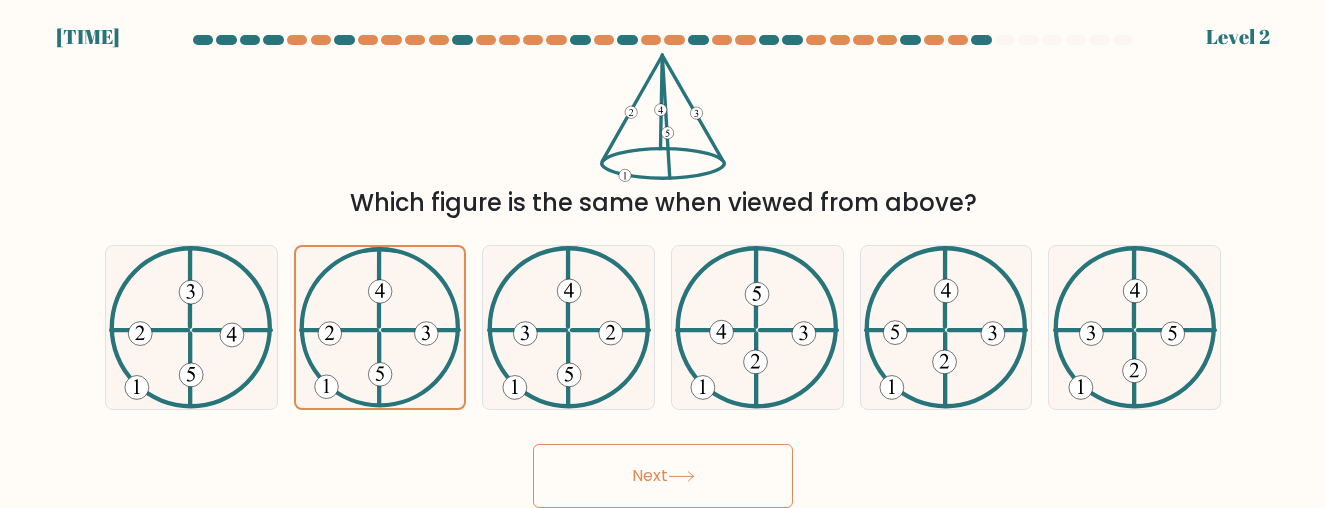 click on "Next" at bounding box center (663, 476) 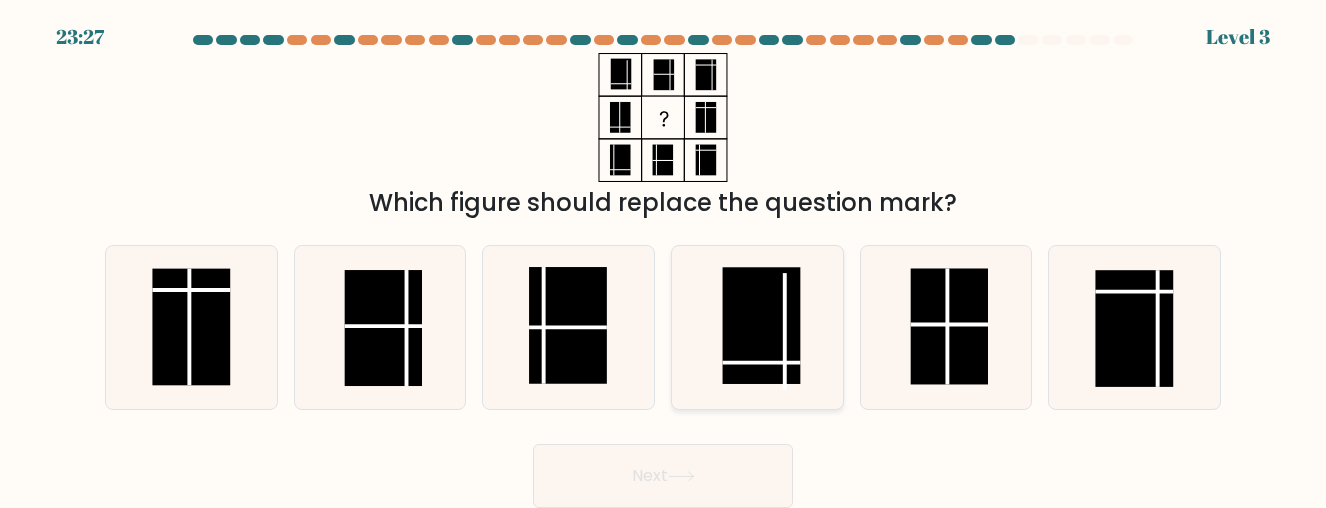 click 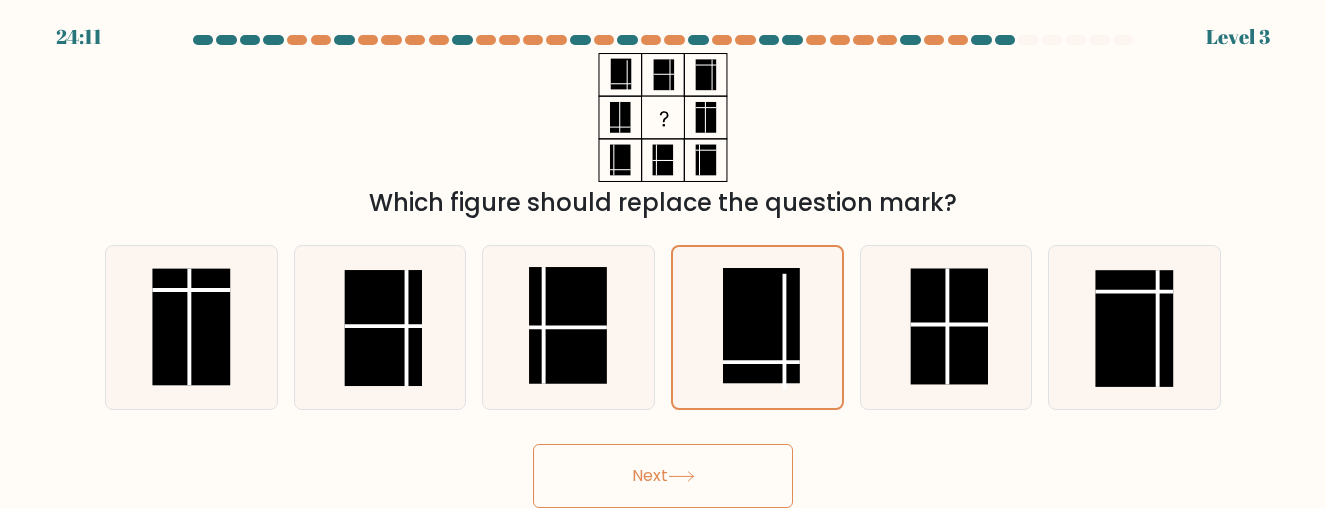 click on "Next" at bounding box center [663, 476] 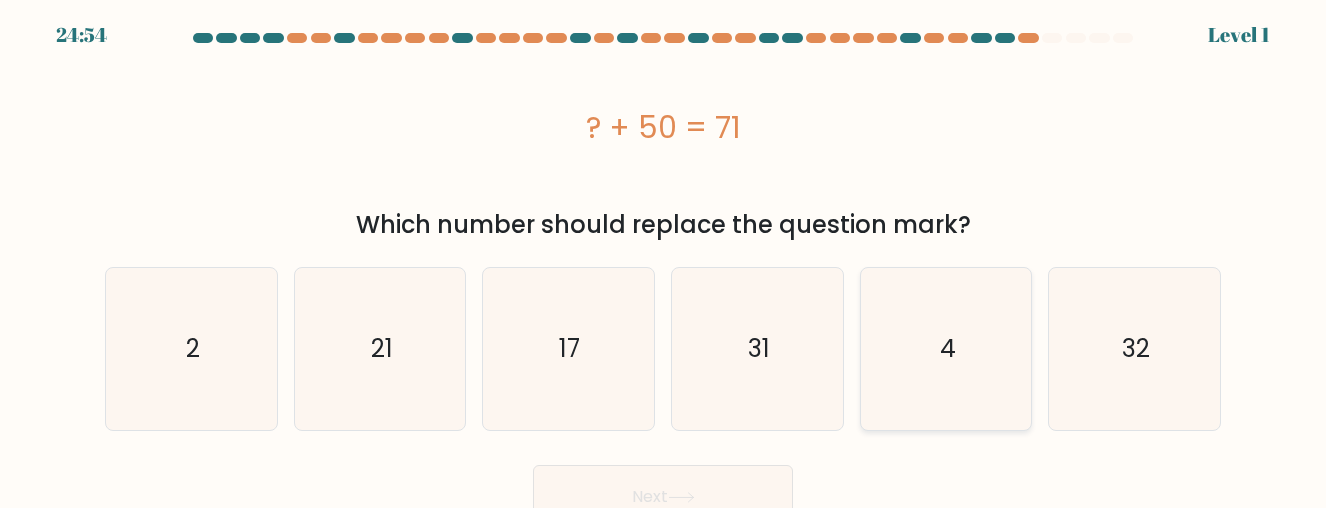 click on "4" 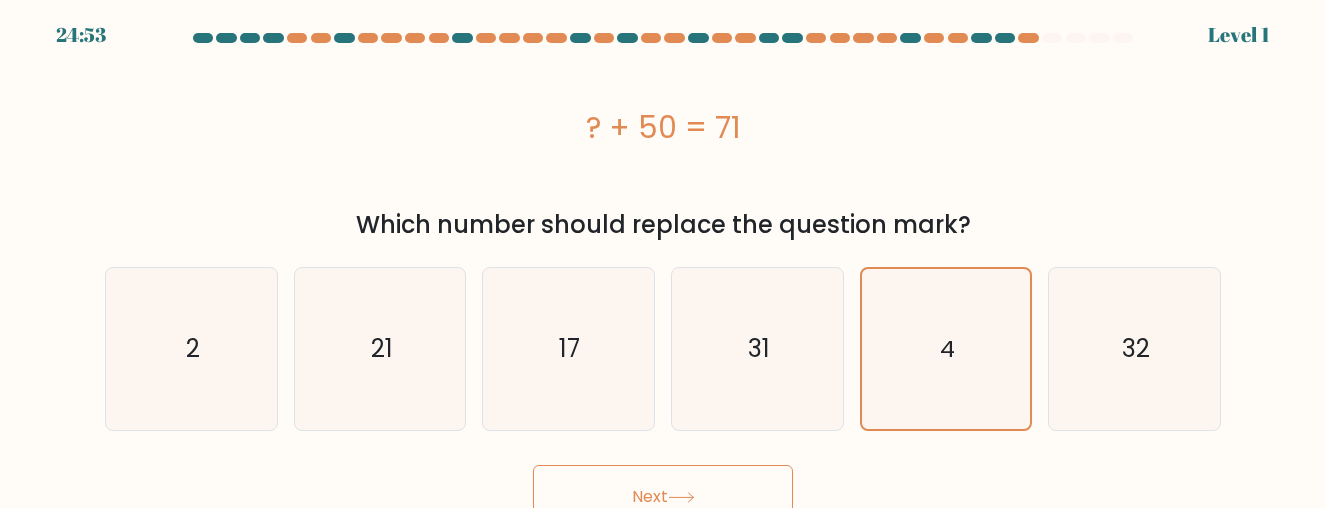 click on "Next" at bounding box center (663, 497) 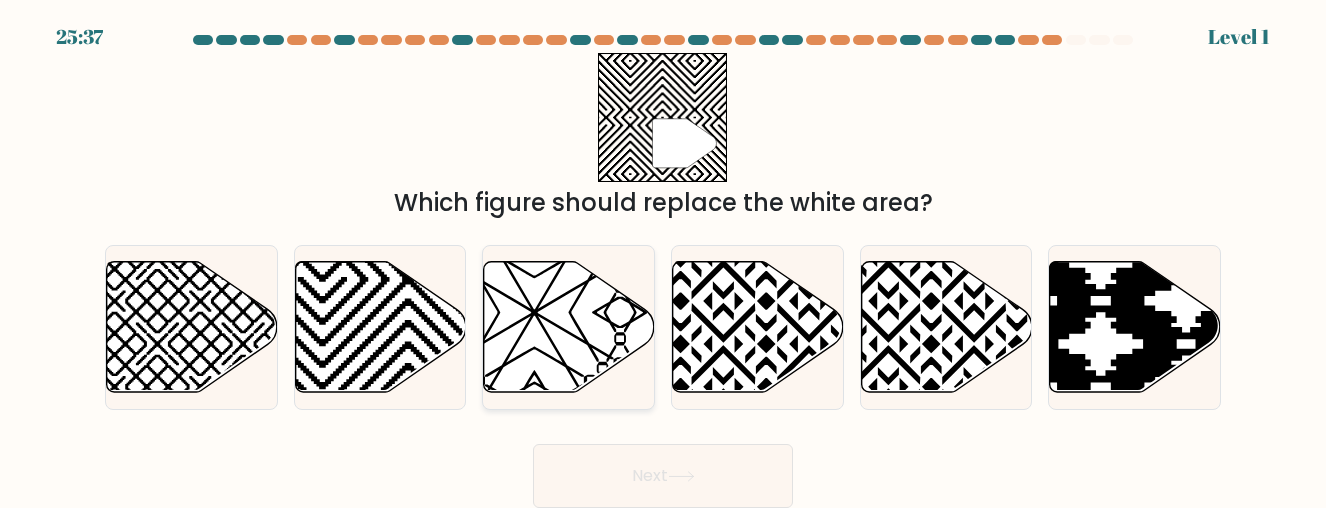 click 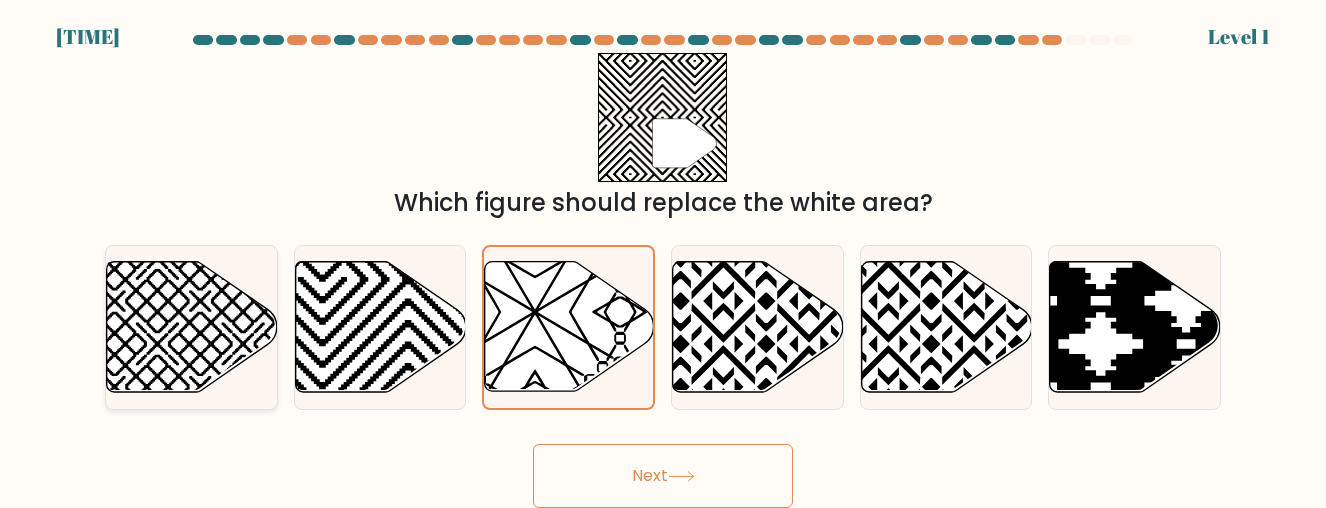 click 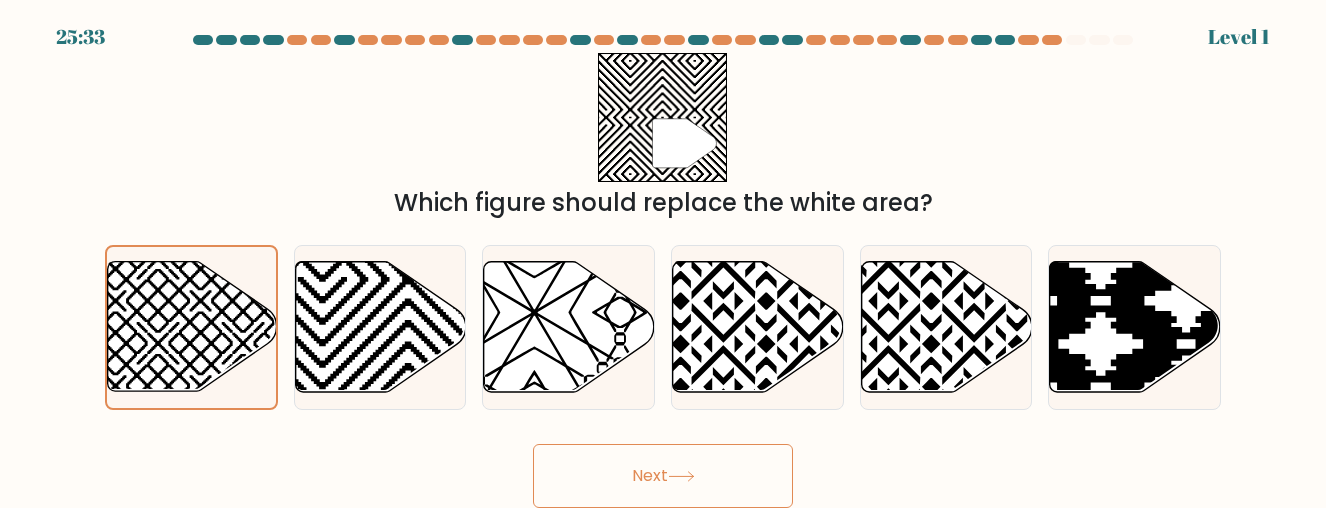 click on "Next" at bounding box center (663, 476) 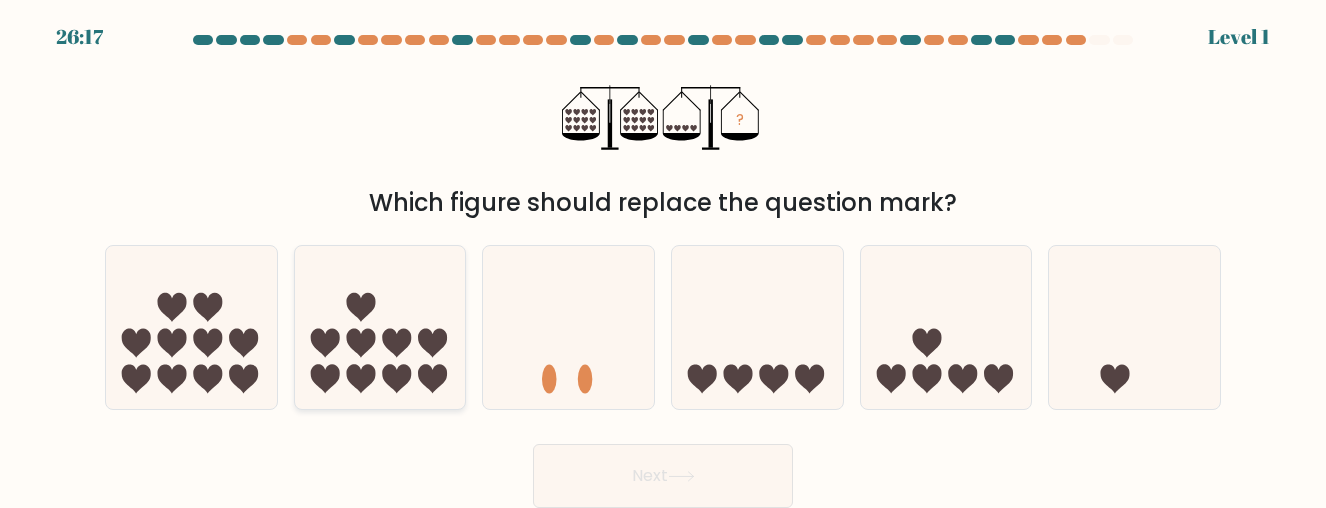 drag, startPoint x: 340, startPoint y: 338, endPoint x: 352, endPoint y: 343, distance: 13 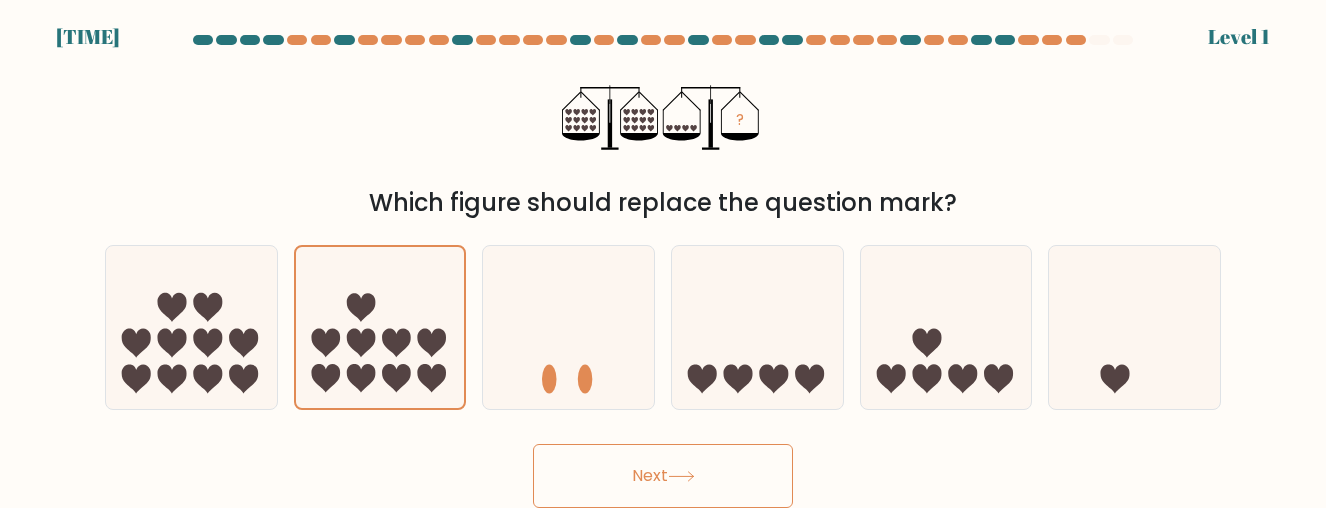 click on "Next" at bounding box center (663, 476) 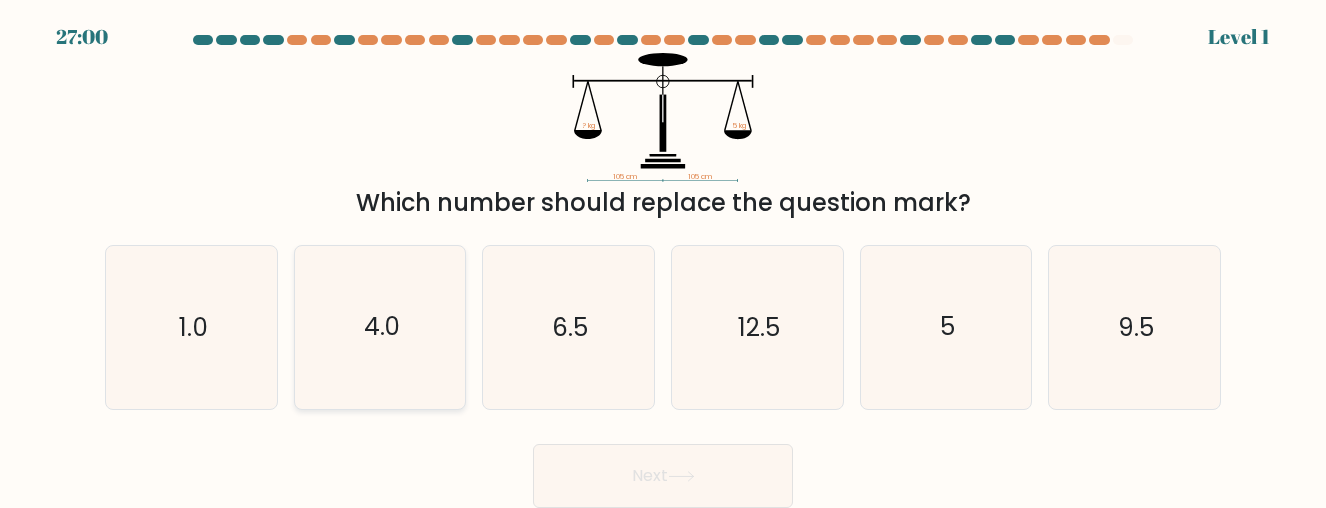 click on "4.0" 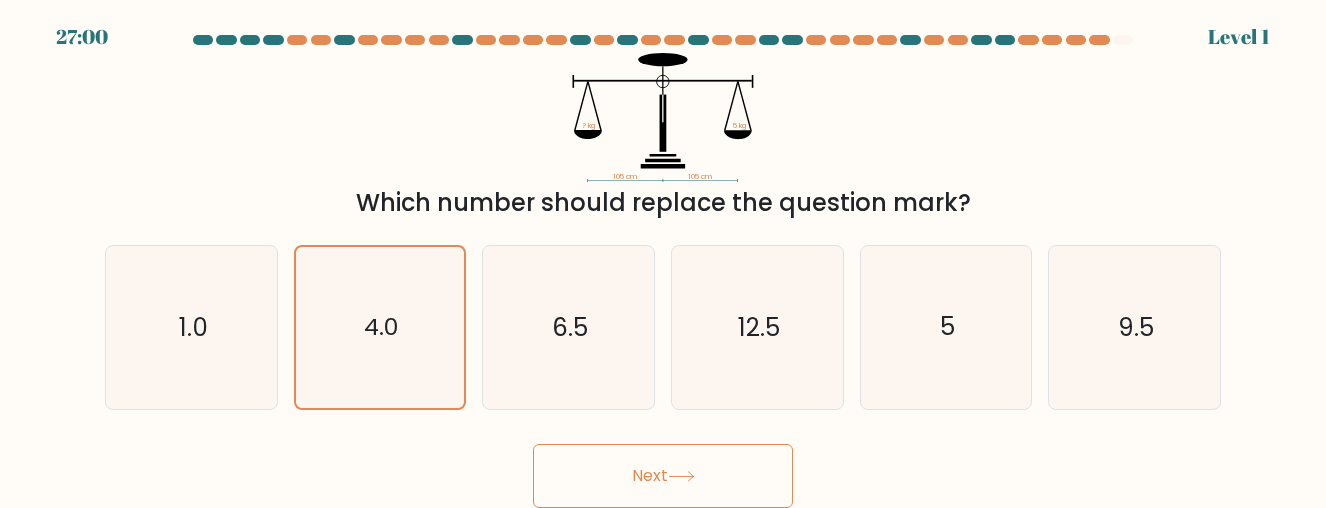 click on "Next" at bounding box center [663, 476] 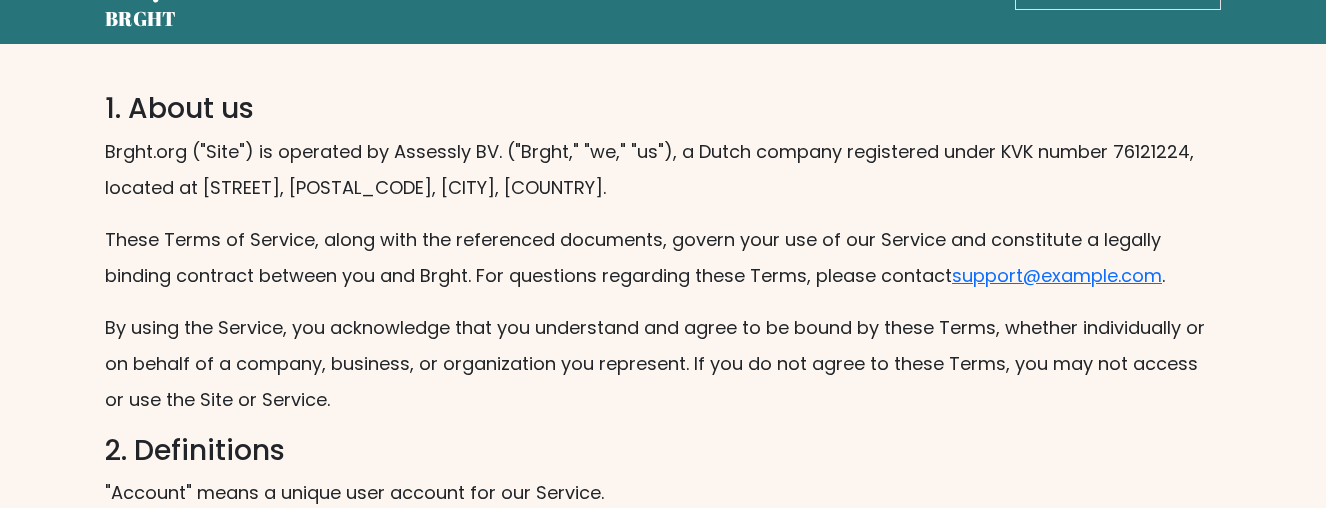 scroll, scrollTop: 0, scrollLeft: 0, axis: both 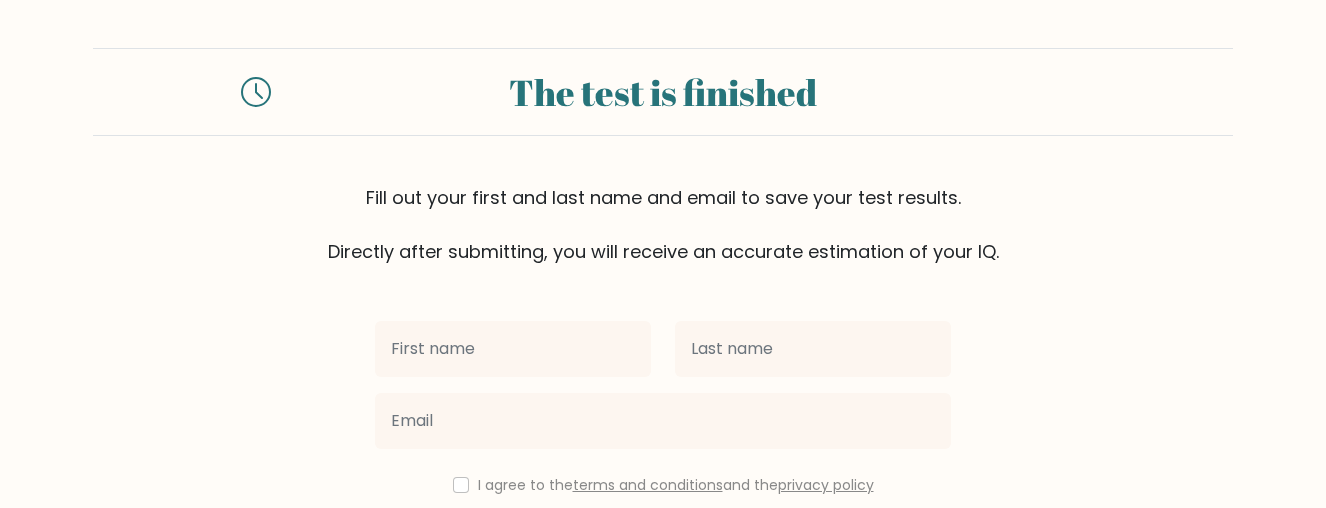 click at bounding box center (513, 349) 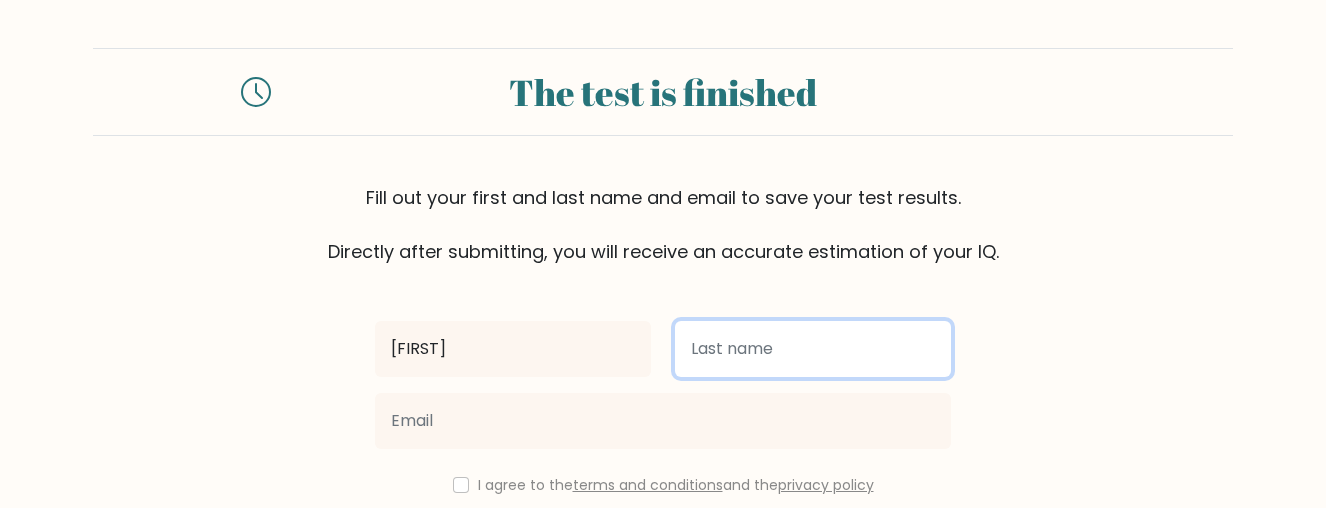 click at bounding box center (813, 349) 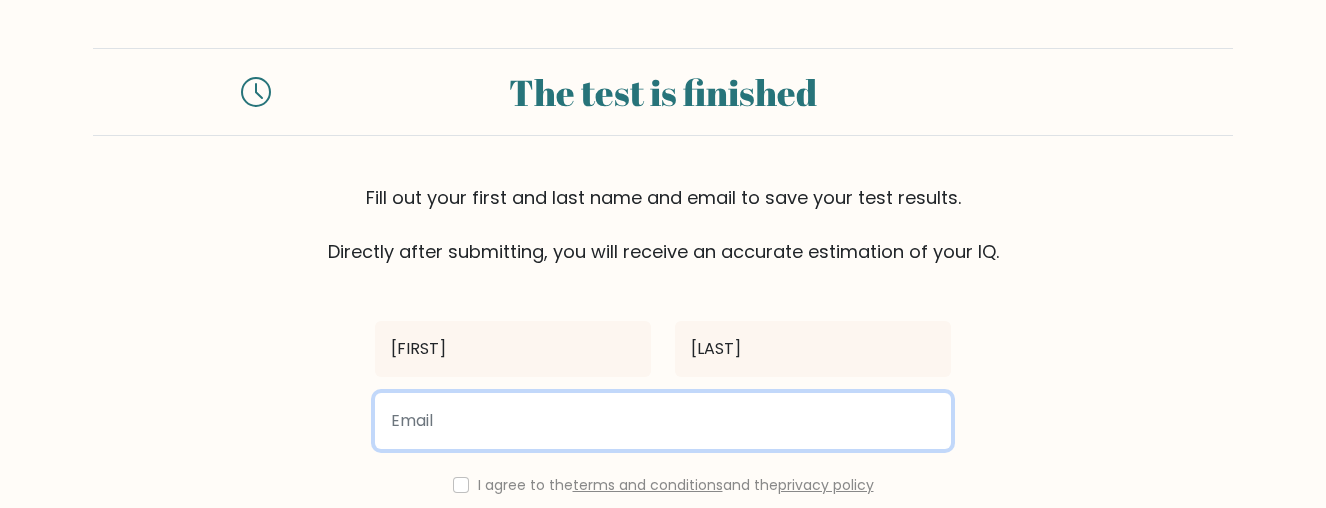 click at bounding box center [663, 421] 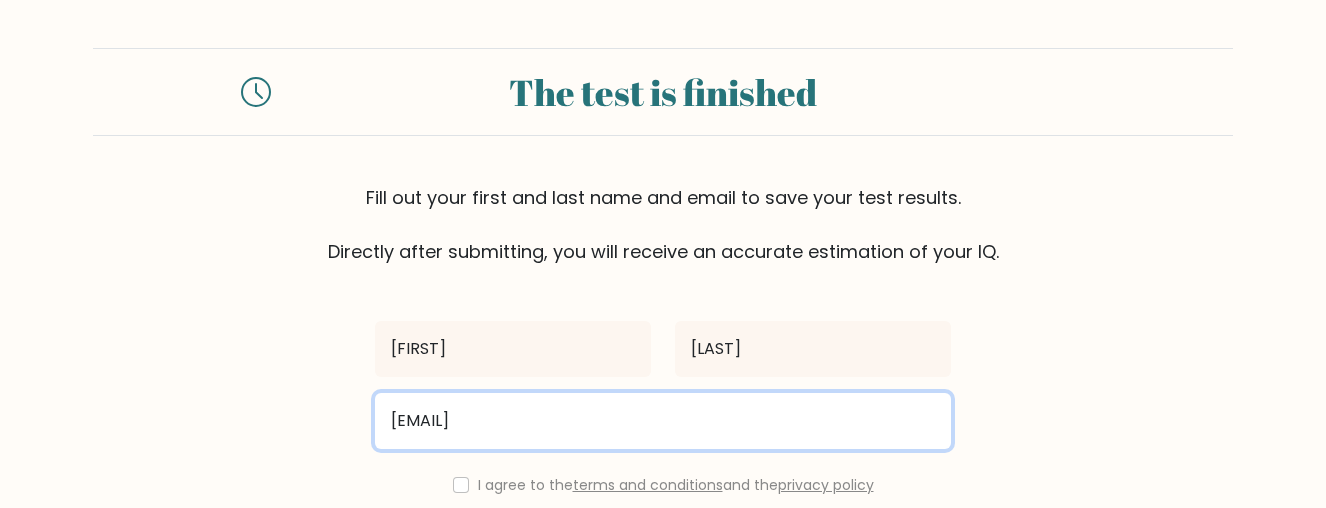 scroll, scrollTop: 194, scrollLeft: 0, axis: vertical 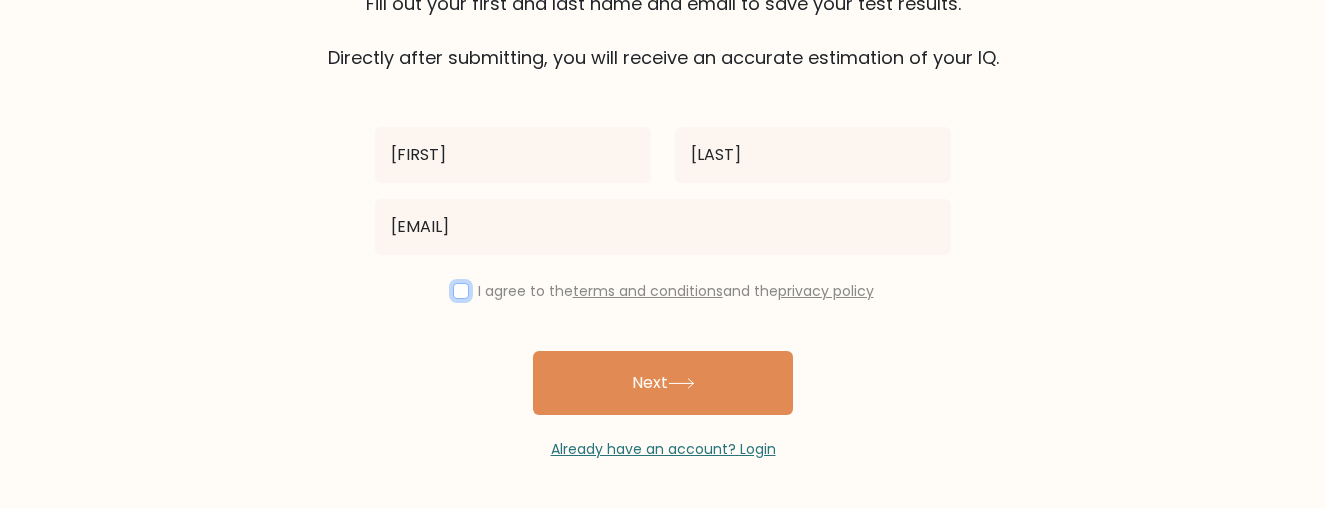 click at bounding box center [461, 291] 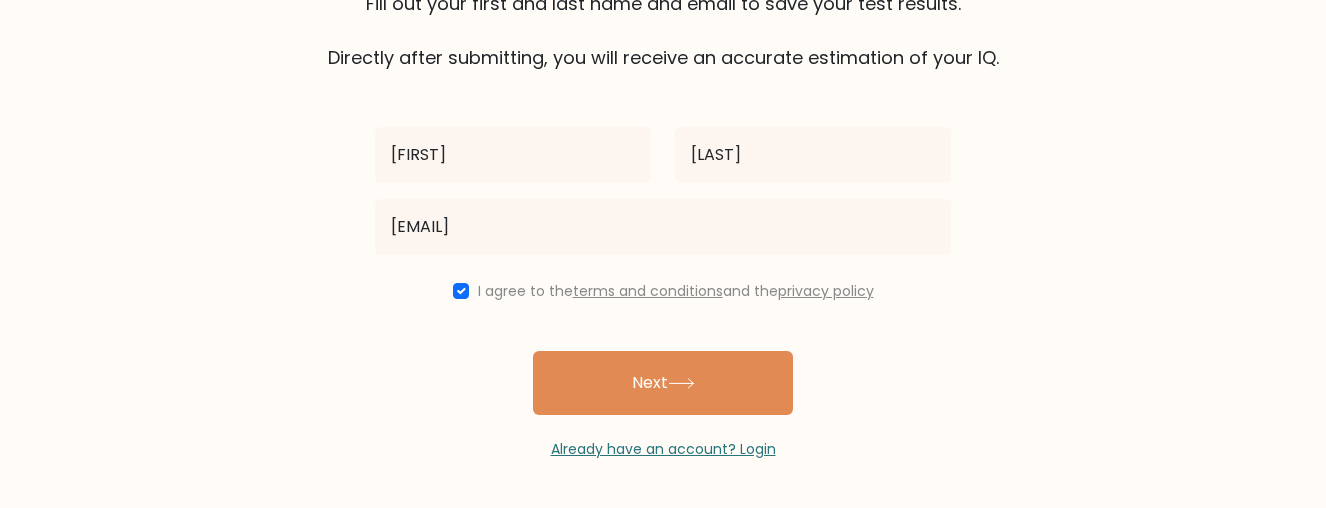 click on "Next" at bounding box center [663, 383] 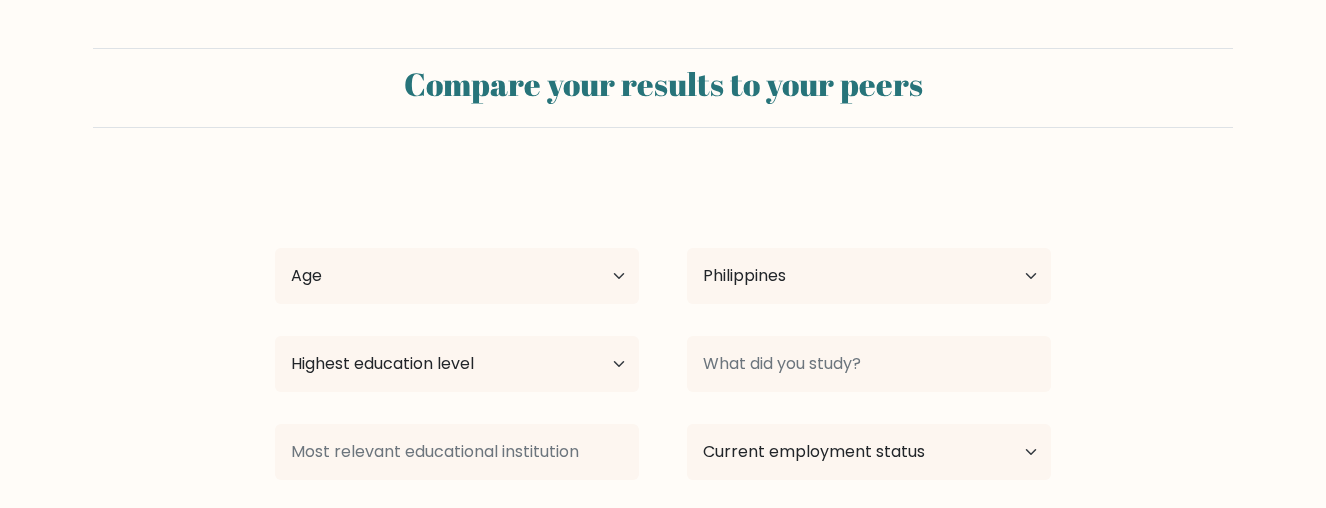 select on "PH" 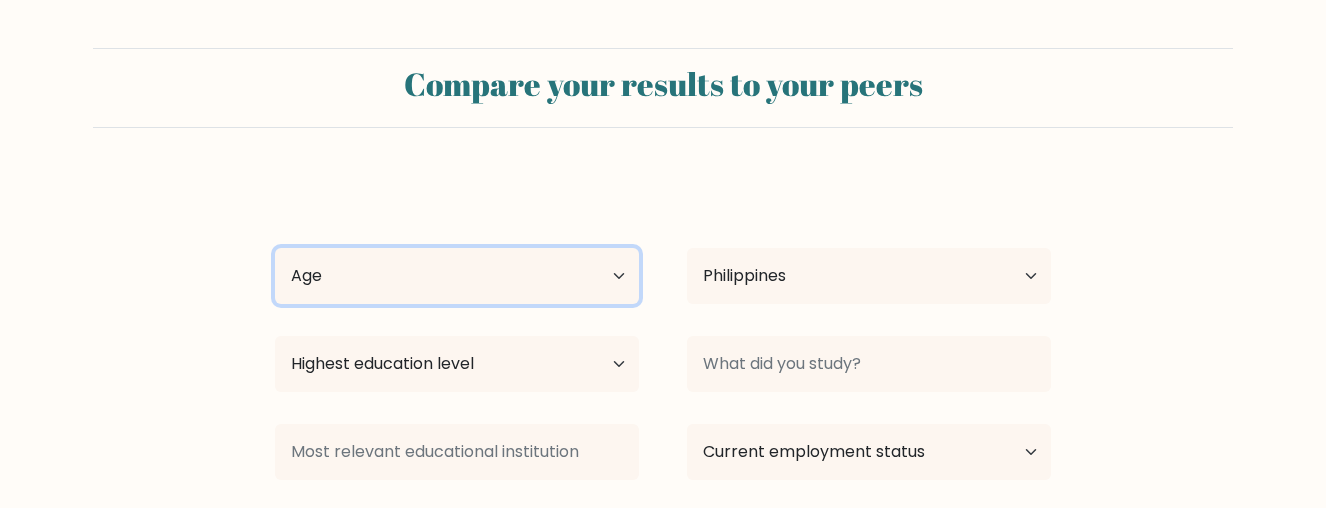 click on "Age
Under 18 years old
18-24 years old
25-34 years old
35-44 years old
45-54 years old
55-64 years old
65 years old and above" at bounding box center (457, 276) 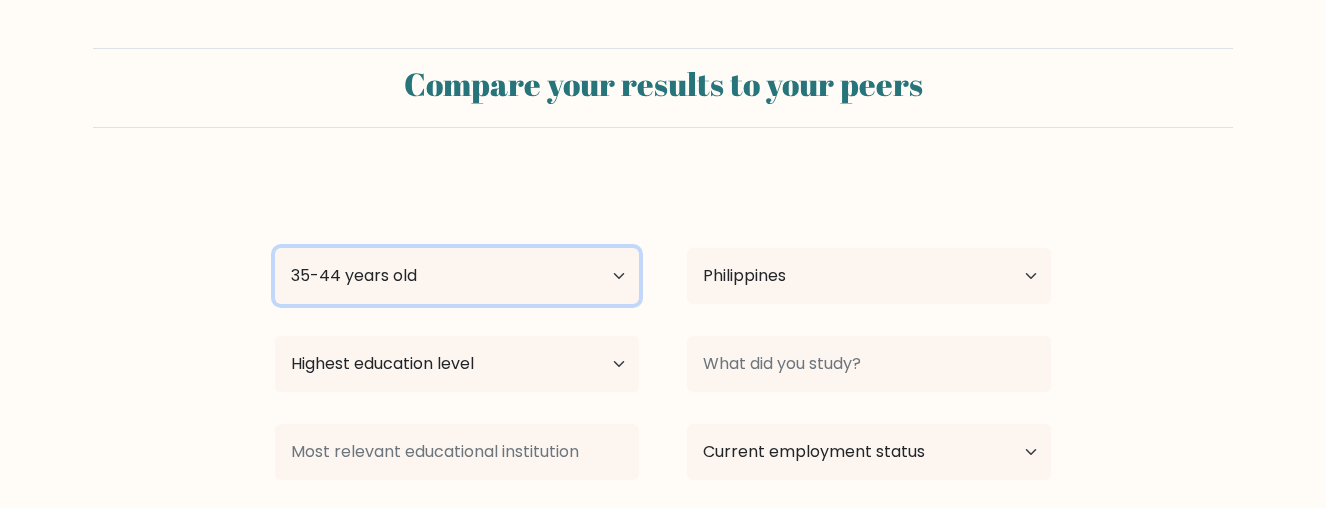 click on "Age
Under 18 years old
18-24 years old
25-34 years old
35-44 years old
45-54 years old
55-64 years old
65 years old and above" at bounding box center (457, 276) 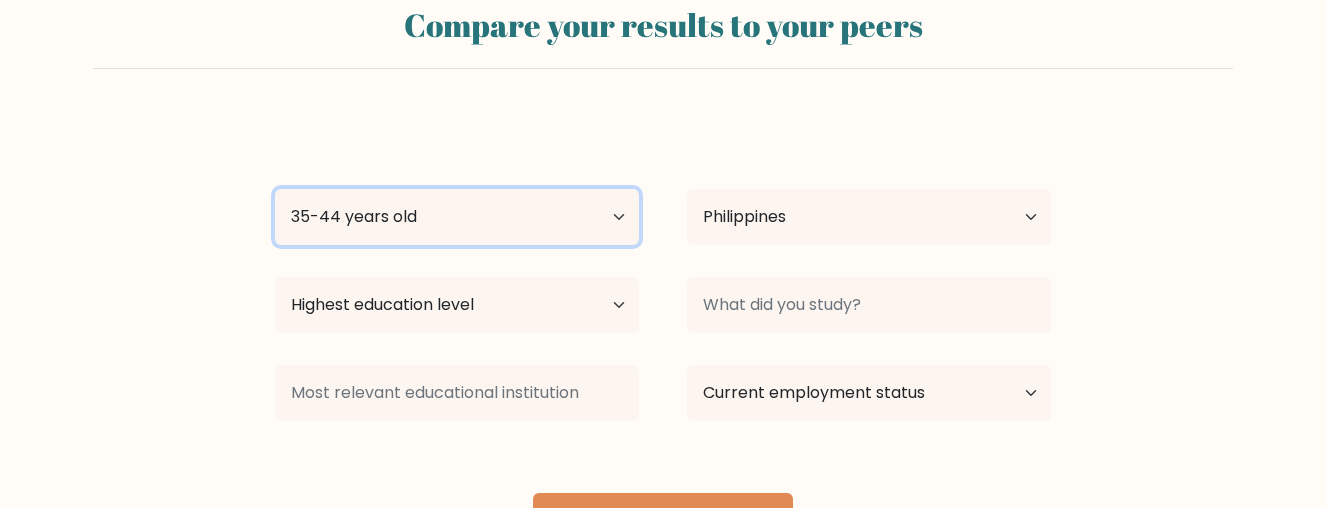 scroll, scrollTop: 100, scrollLeft: 0, axis: vertical 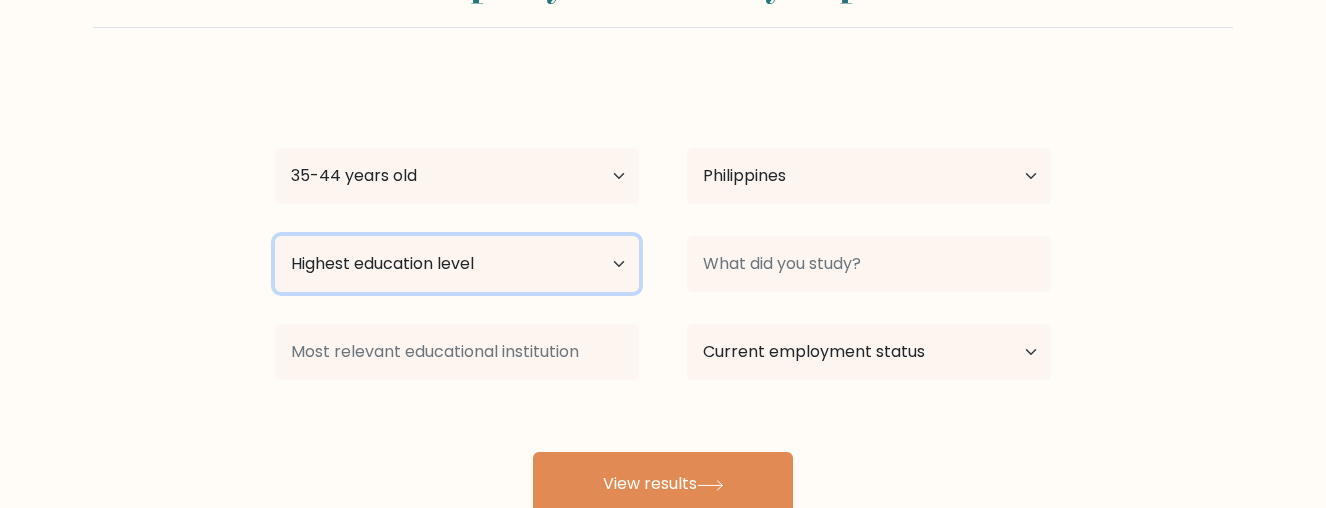 click on "Highest education level
No schooling
Primary
Lower Secondary
Upper Secondary
Occupation Specific
Bachelor's degree
Master's degree
Doctoral degree" at bounding box center [457, 264] 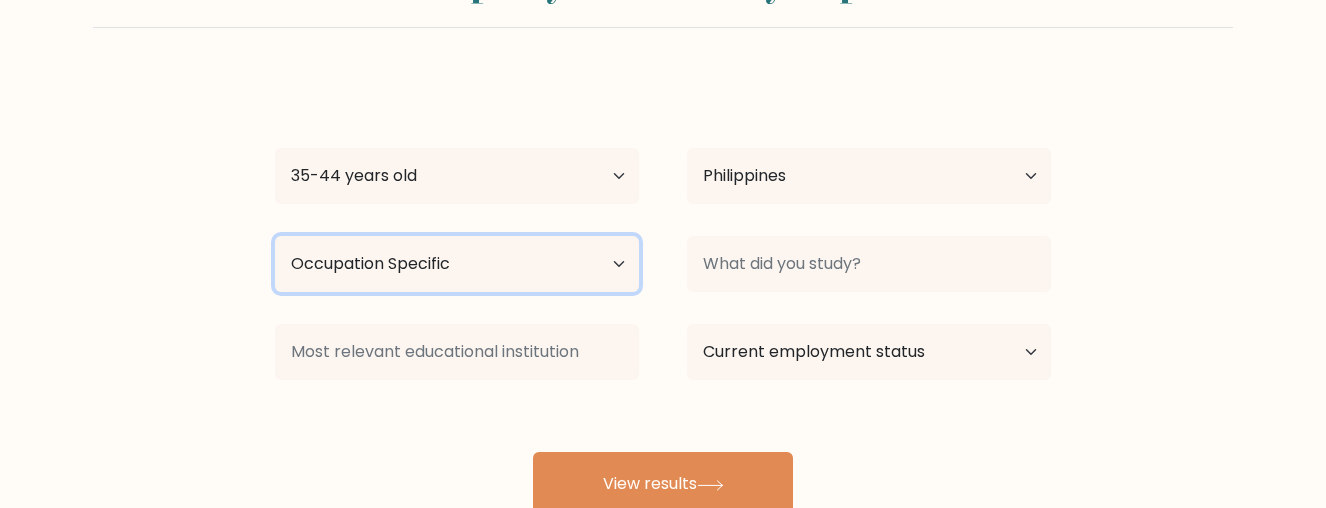 click on "Highest education level
No schooling
Primary
Lower Secondary
Upper Secondary
Occupation Specific
Bachelor's degree
Master's degree
Doctoral degree" at bounding box center (457, 264) 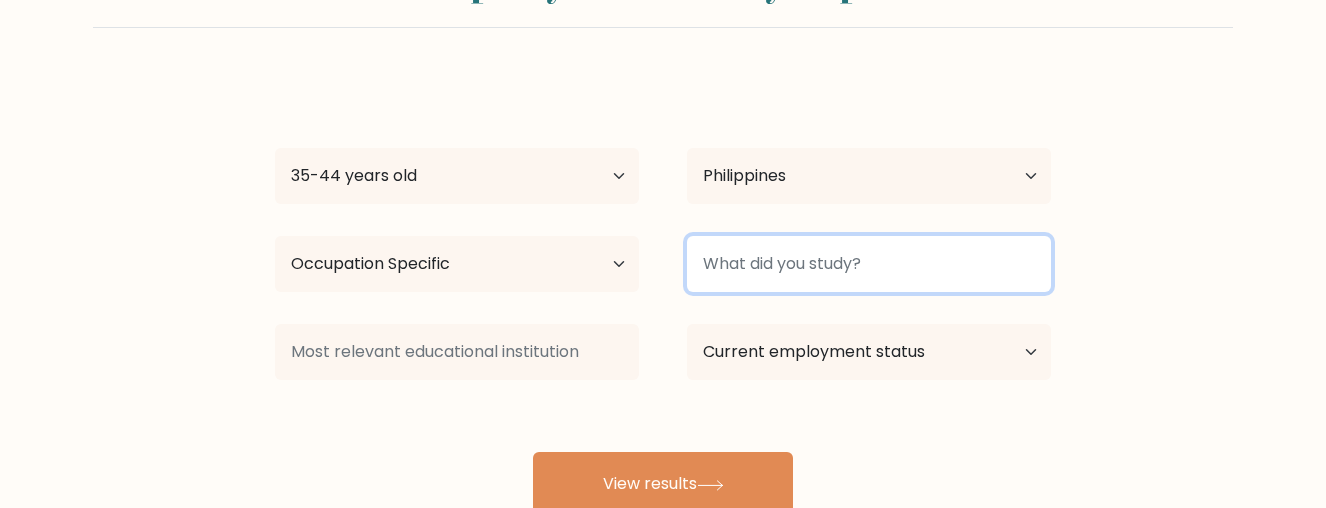 click at bounding box center [869, 264] 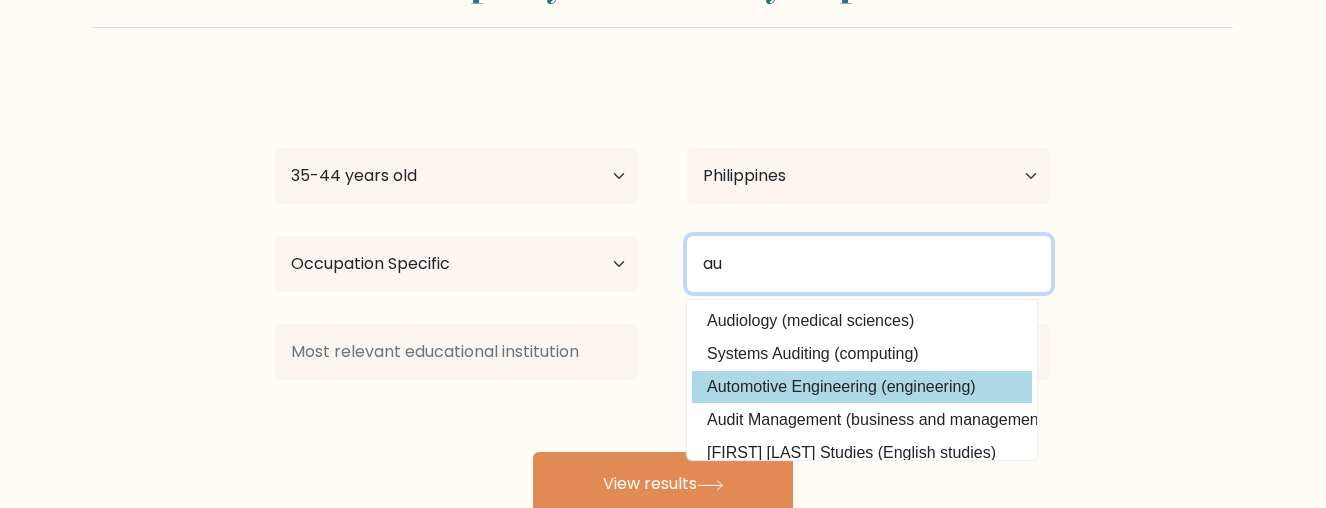 type on "au" 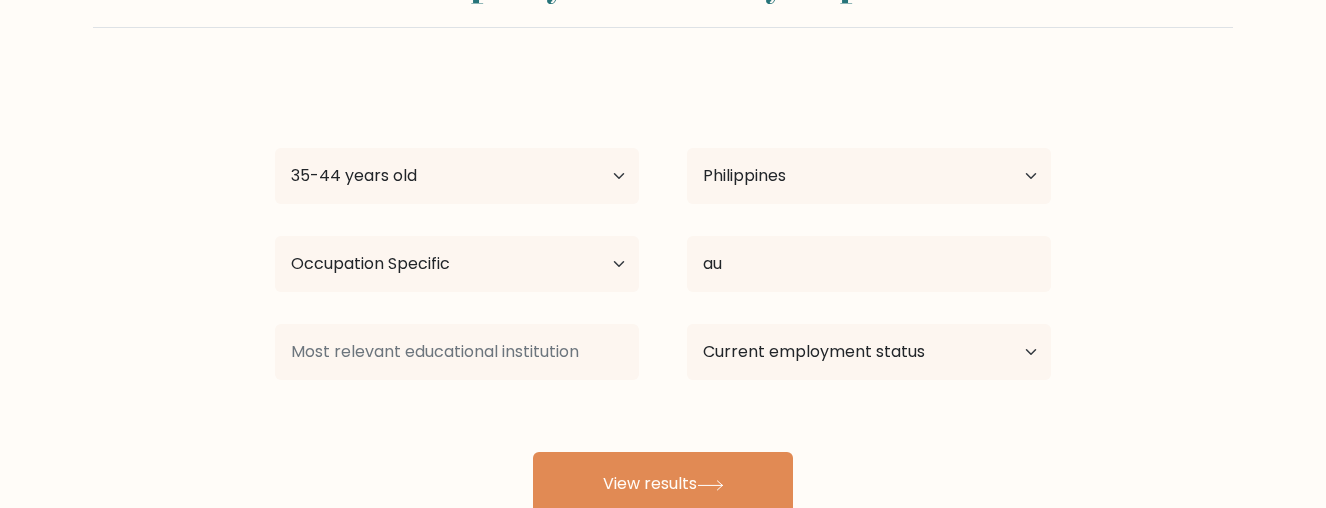 click on "[FIRST]
[LAST]
Age
Under 18 years old
18-24 years old
25-34 years old
35-44 years old
45-54 years old
55-64 years old
65 years old and above
Country
Afghanistan
Albania
Algeria
American Samoa
Andorra
Angola
Anguilla
Antarctica
Antigua and Barbuda
Argentina
Armenia
Aruba
Australia
Austria
Azerbaijan
Bahamas
Bahrain
Bangladesh
Barbados
Belarus
Belgium
Belize
Benin
Bermuda
Bhutan
Bolivia
Bonaire, Sint Eustatius and Saba
Bosnia and Herzegovina
Botswana
Bouvet Island
Brazil
Brunei" at bounding box center [663, 296] 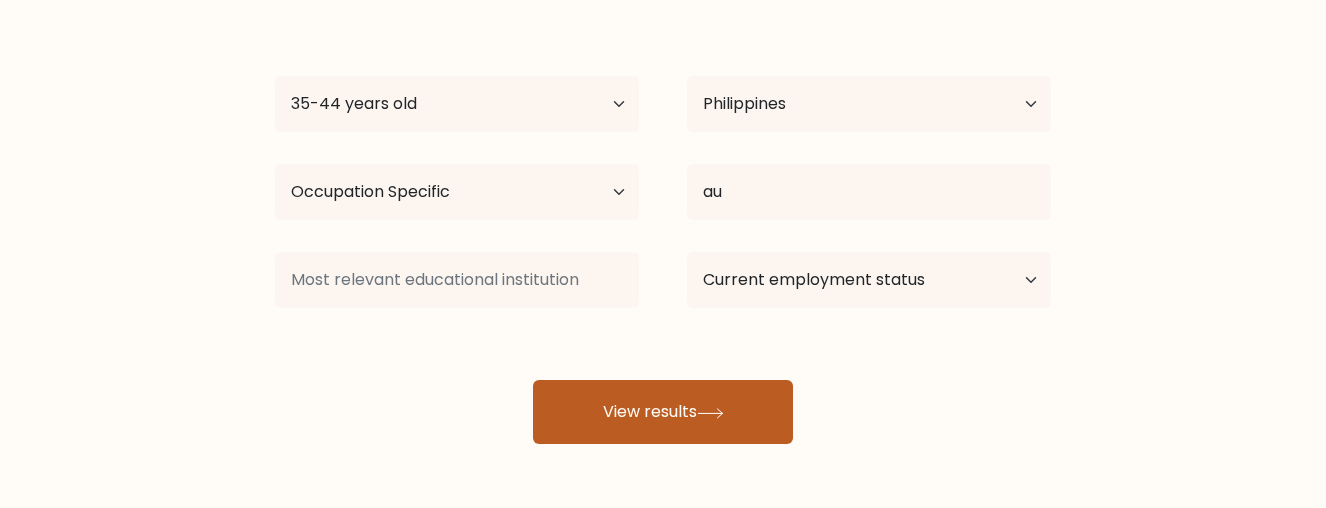 scroll, scrollTop: 200, scrollLeft: 0, axis: vertical 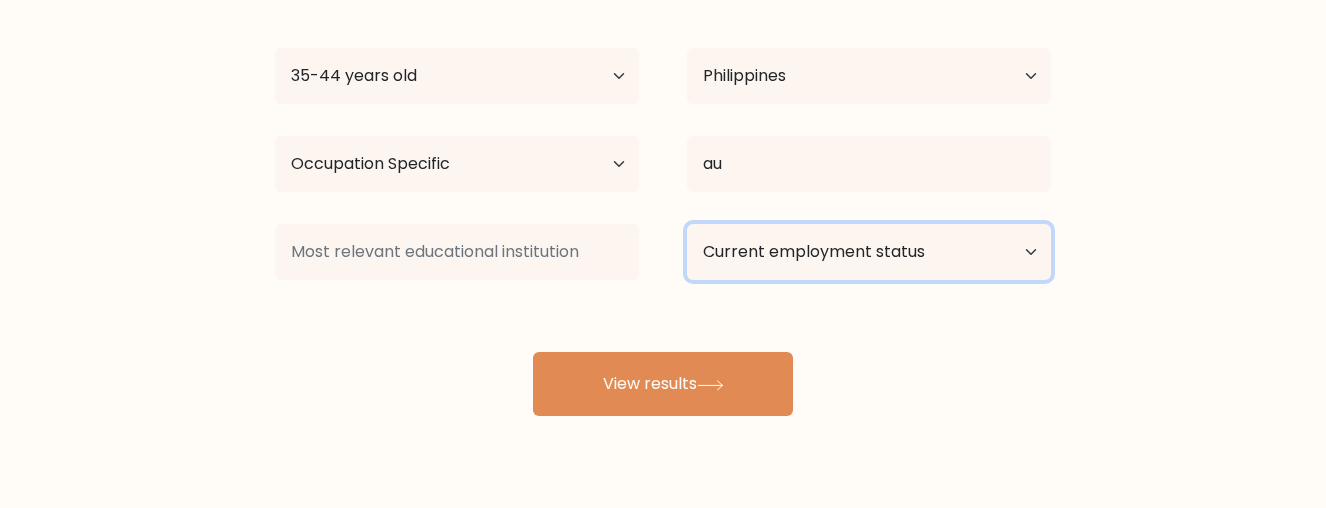click on "Current employment status
Employed
Student
Retired
Other / prefer not to answer" at bounding box center (869, 252) 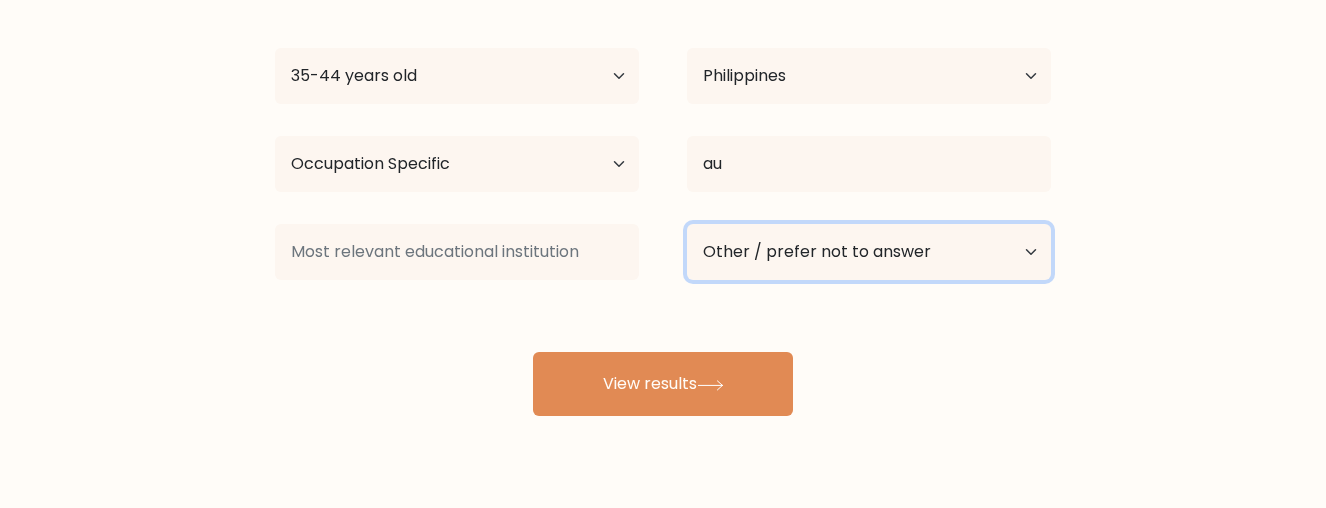 click on "Current employment status
Employed
Student
Retired
Other / prefer not to answer" at bounding box center (869, 252) 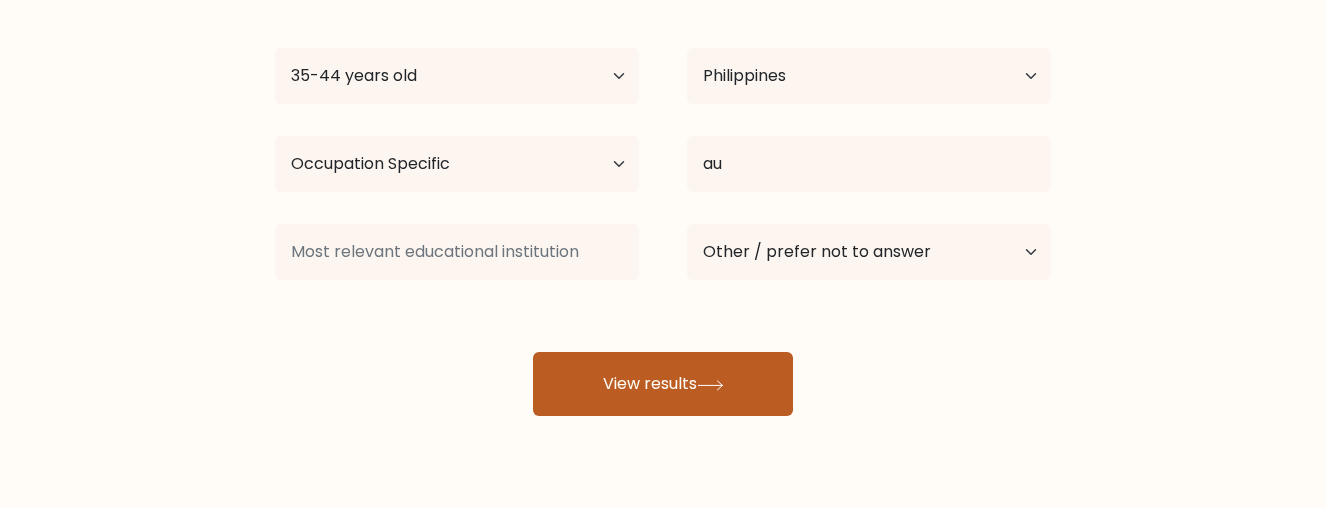 click on "View results" at bounding box center [663, 384] 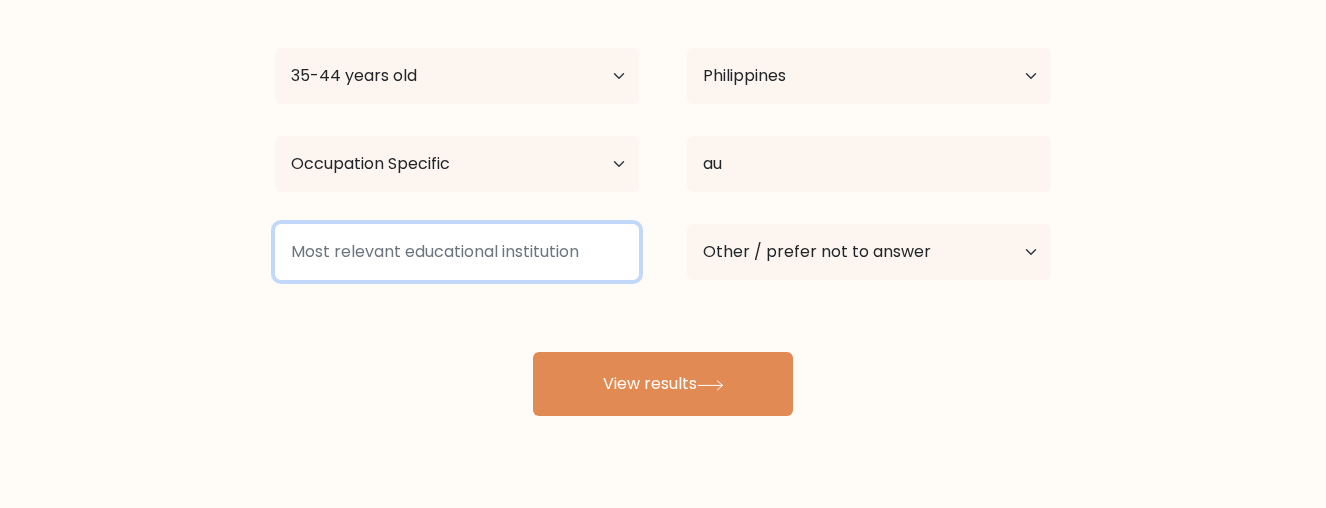 click at bounding box center (457, 252) 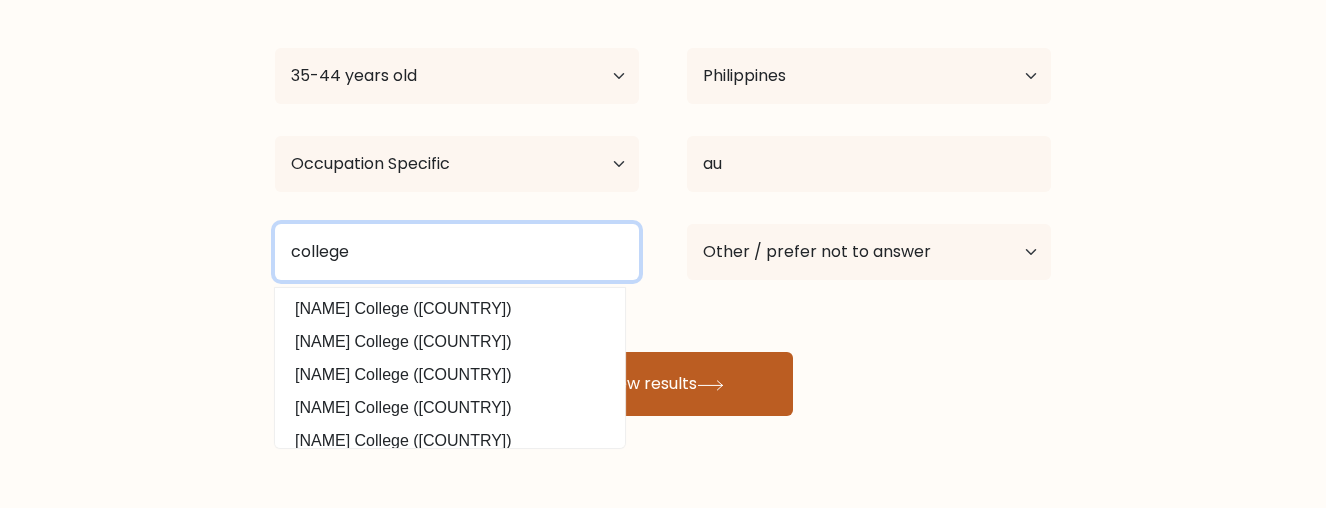 type on "college" 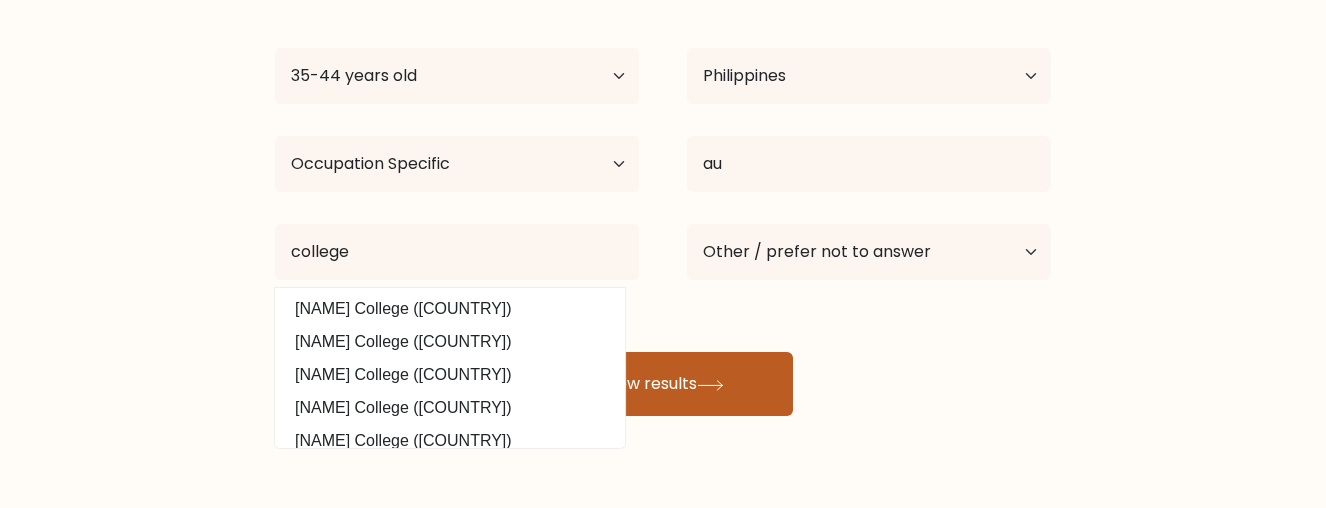 click on "View results" at bounding box center (663, 384) 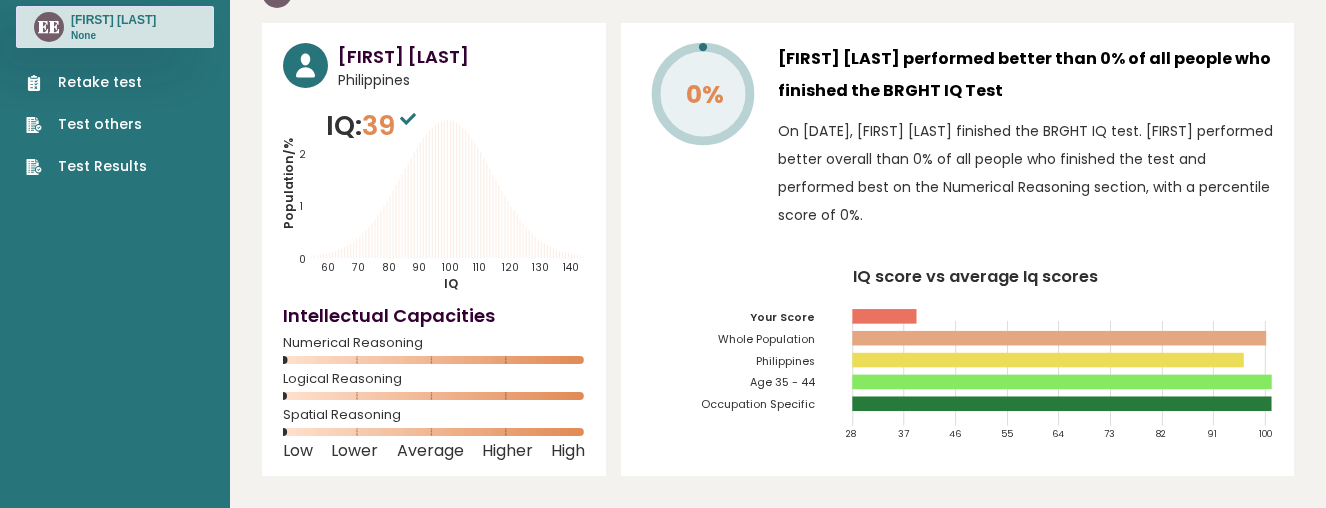 scroll, scrollTop: 300, scrollLeft: 0, axis: vertical 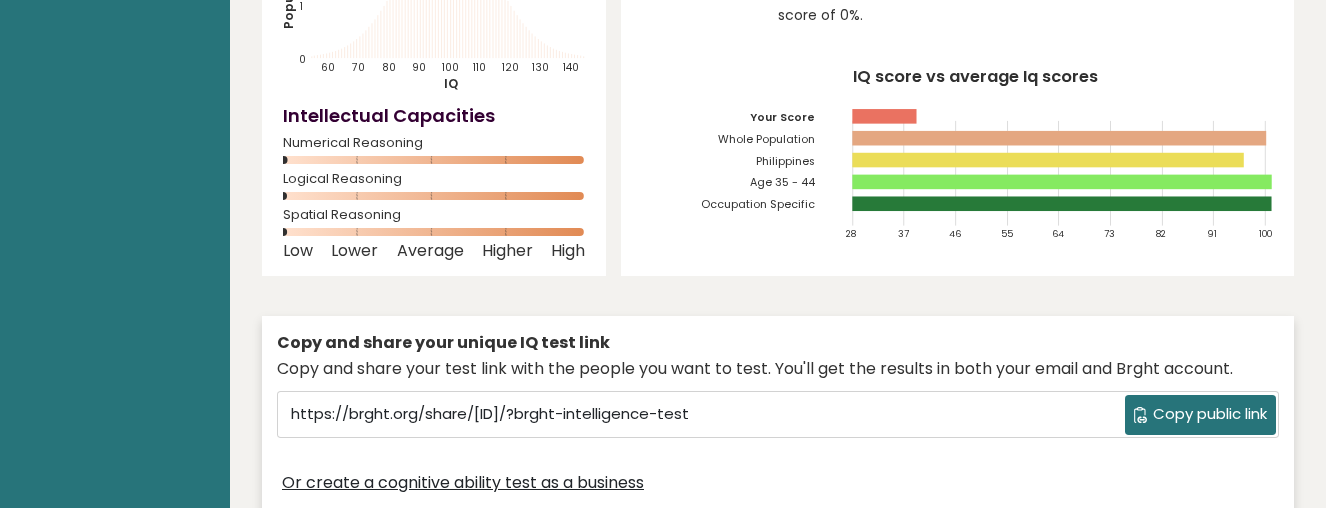 click on "Copy public link" at bounding box center (1210, 414) 